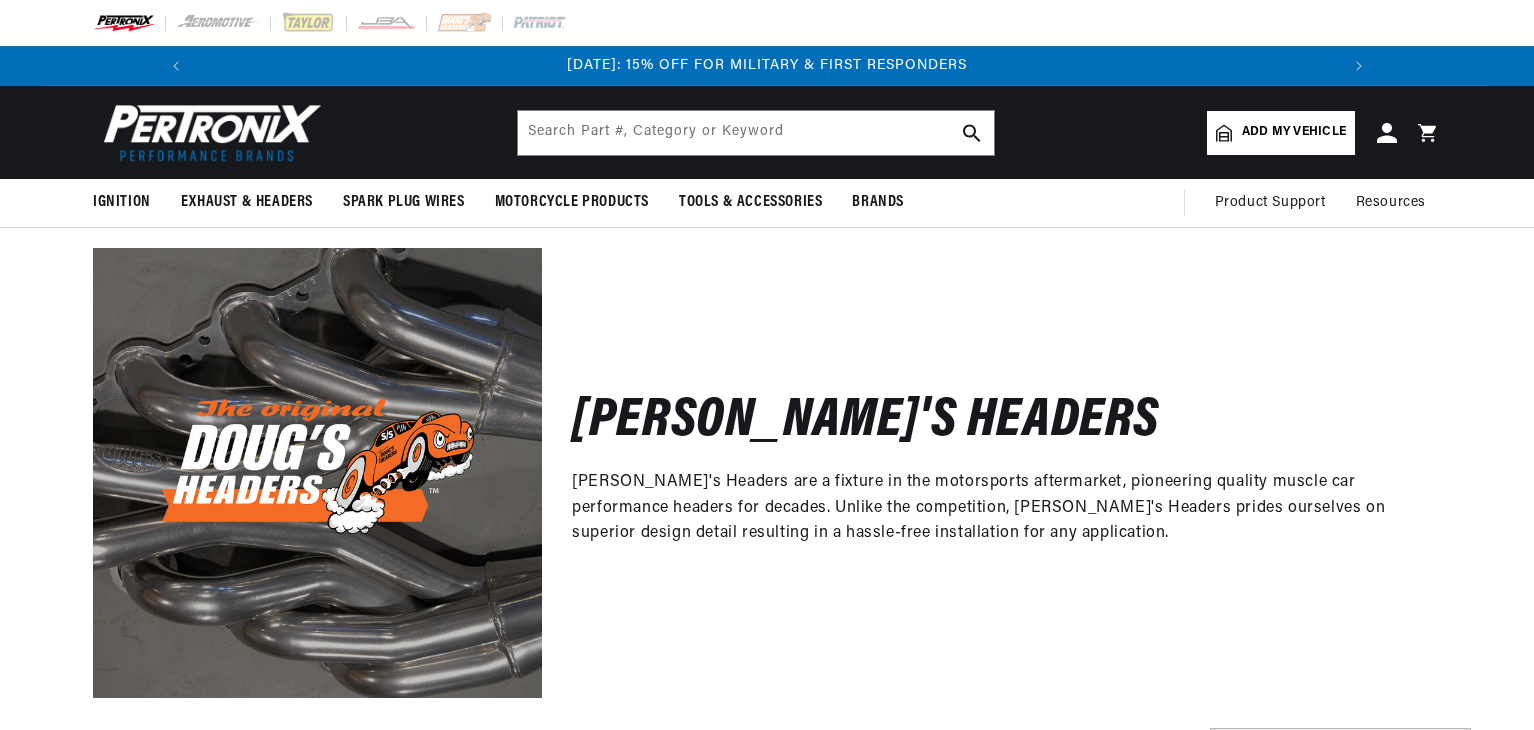 scroll, scrollTop: 0, scrollLeft: 0, axis: both 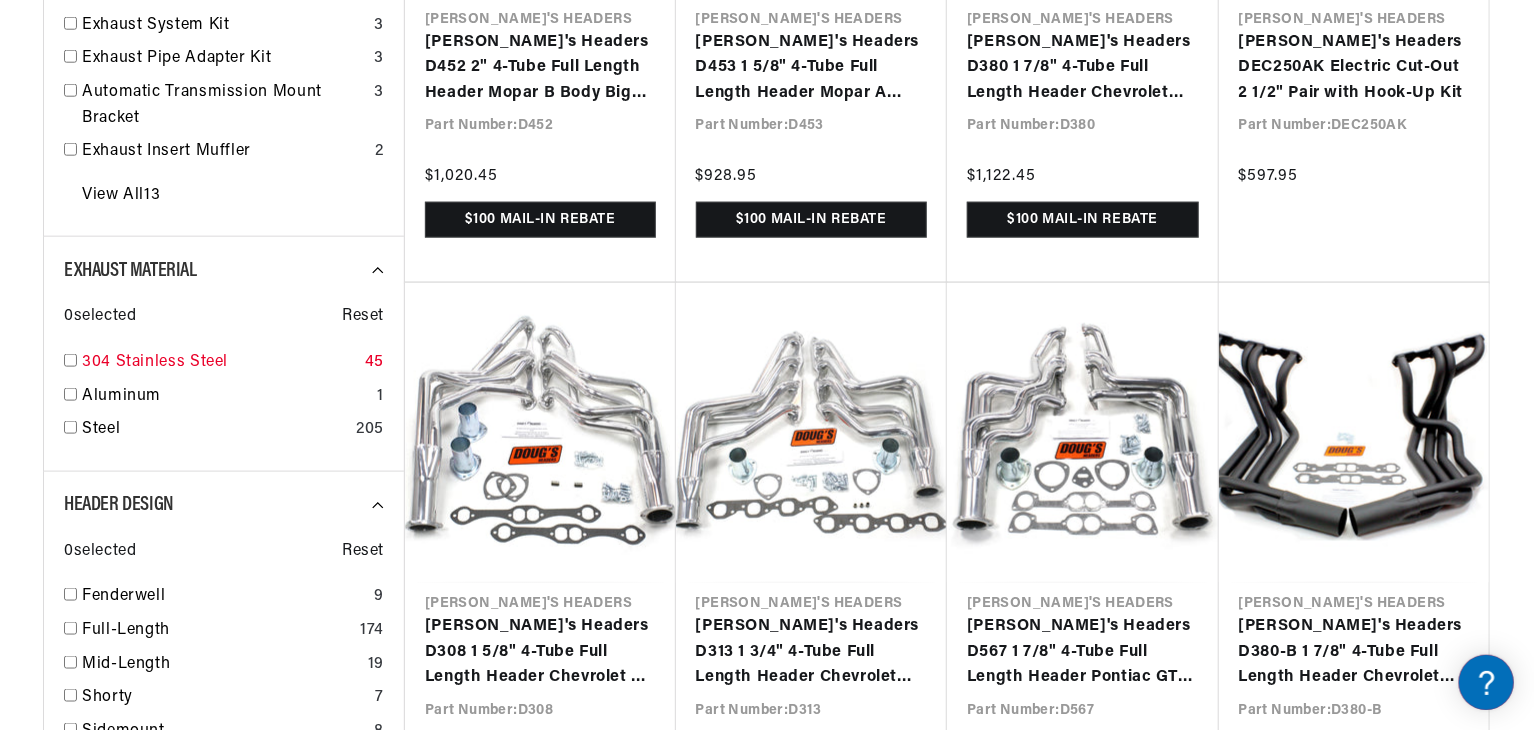 click at bounding box center [70, 360] 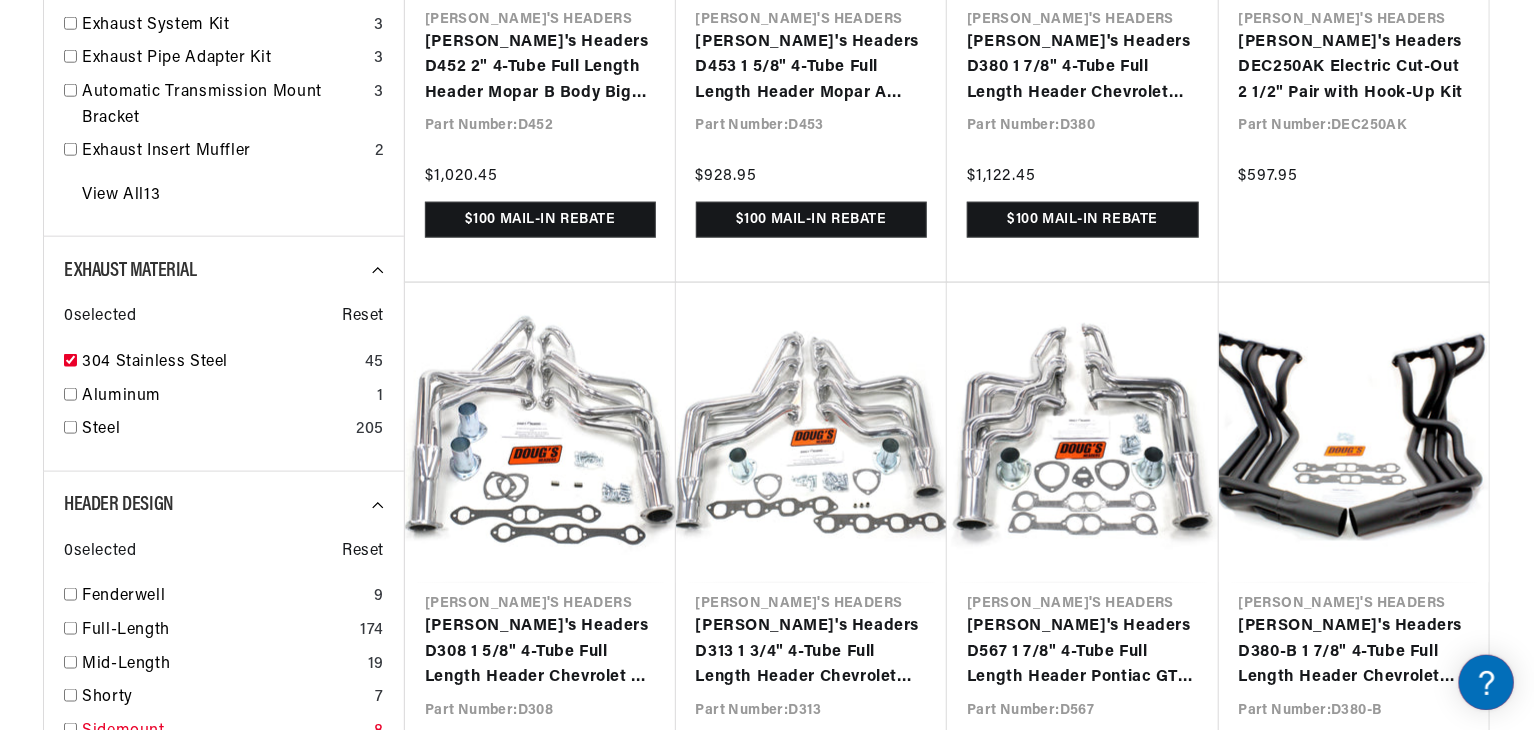 checkbox on "true" 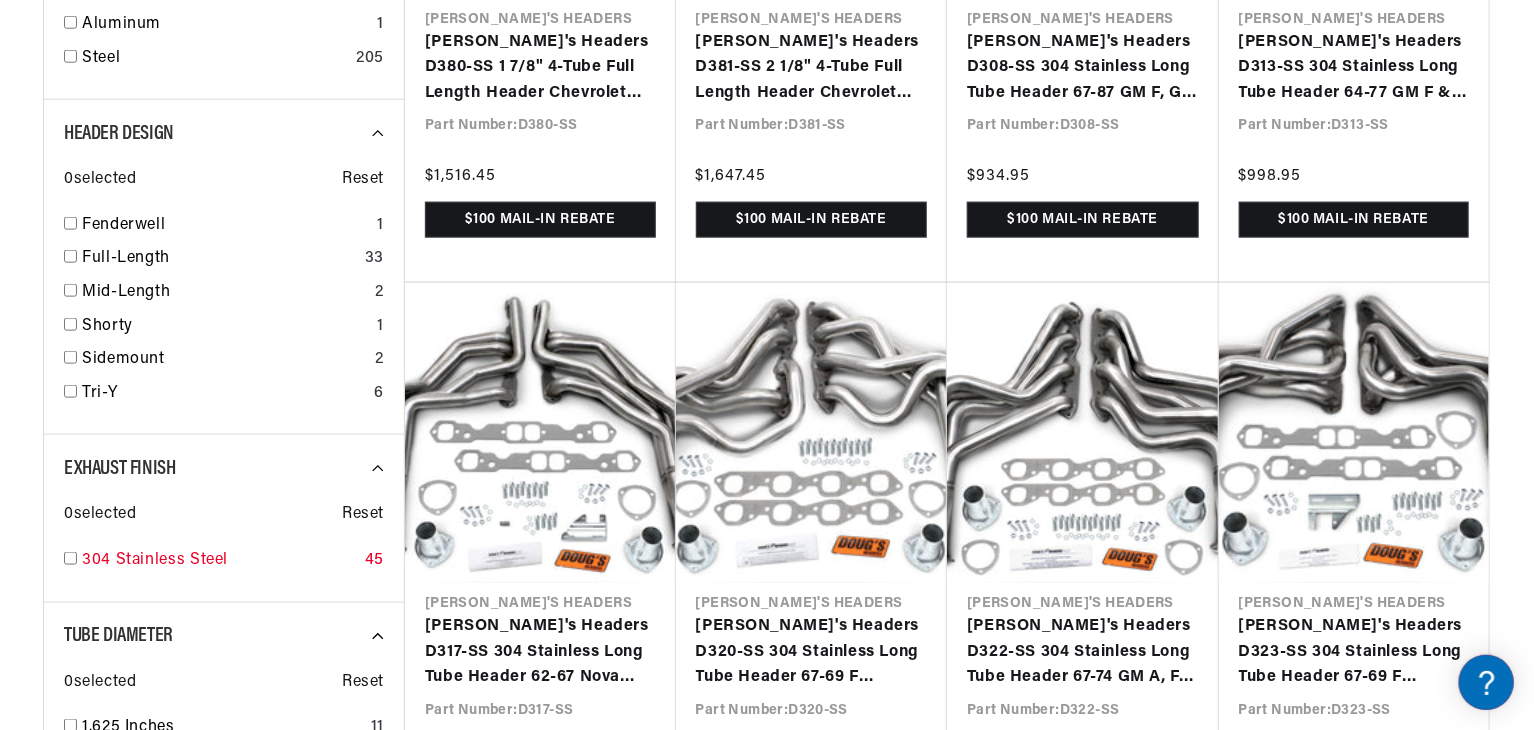 scroll, scrollTop: 0, scrollLeft: 2362, axis: horizontal 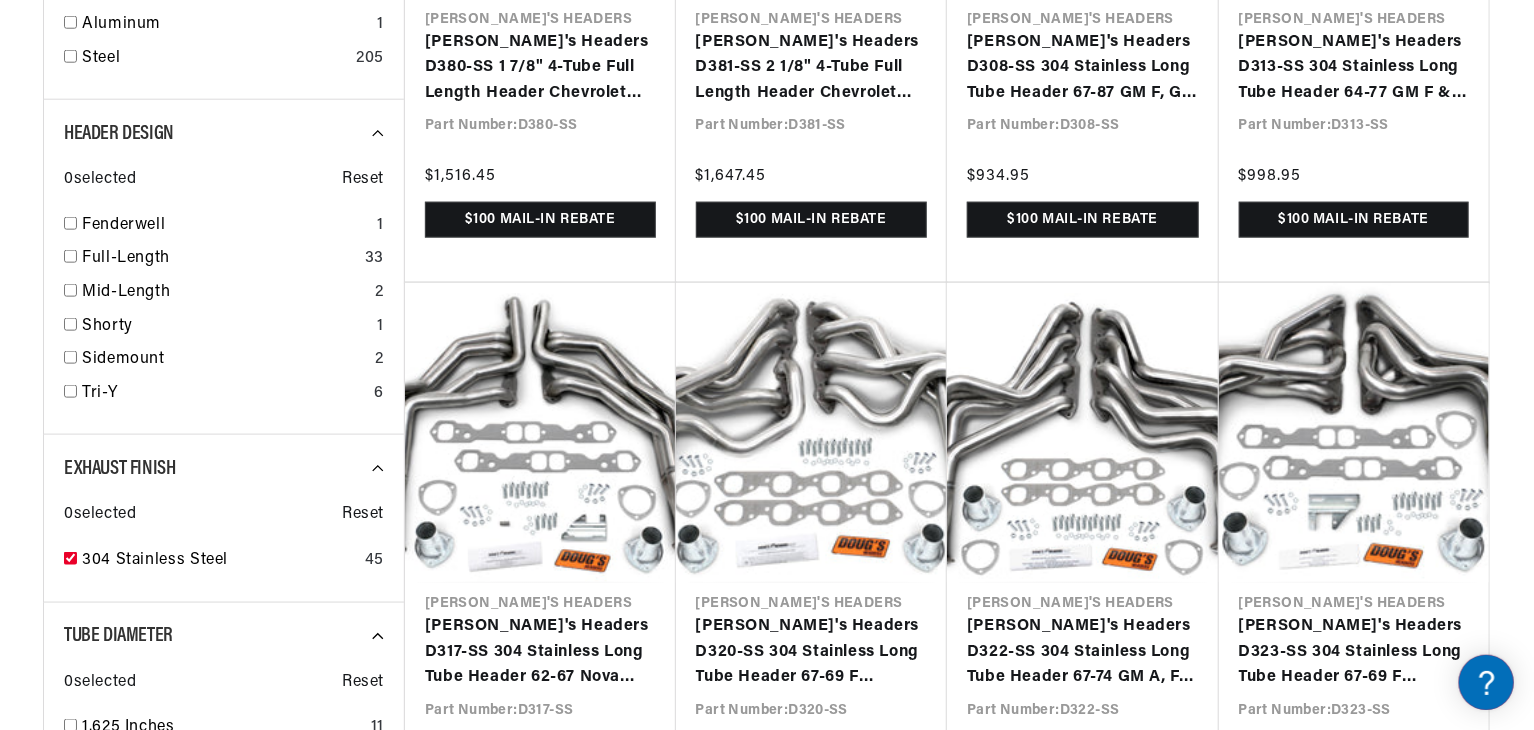 checkbox on "true" 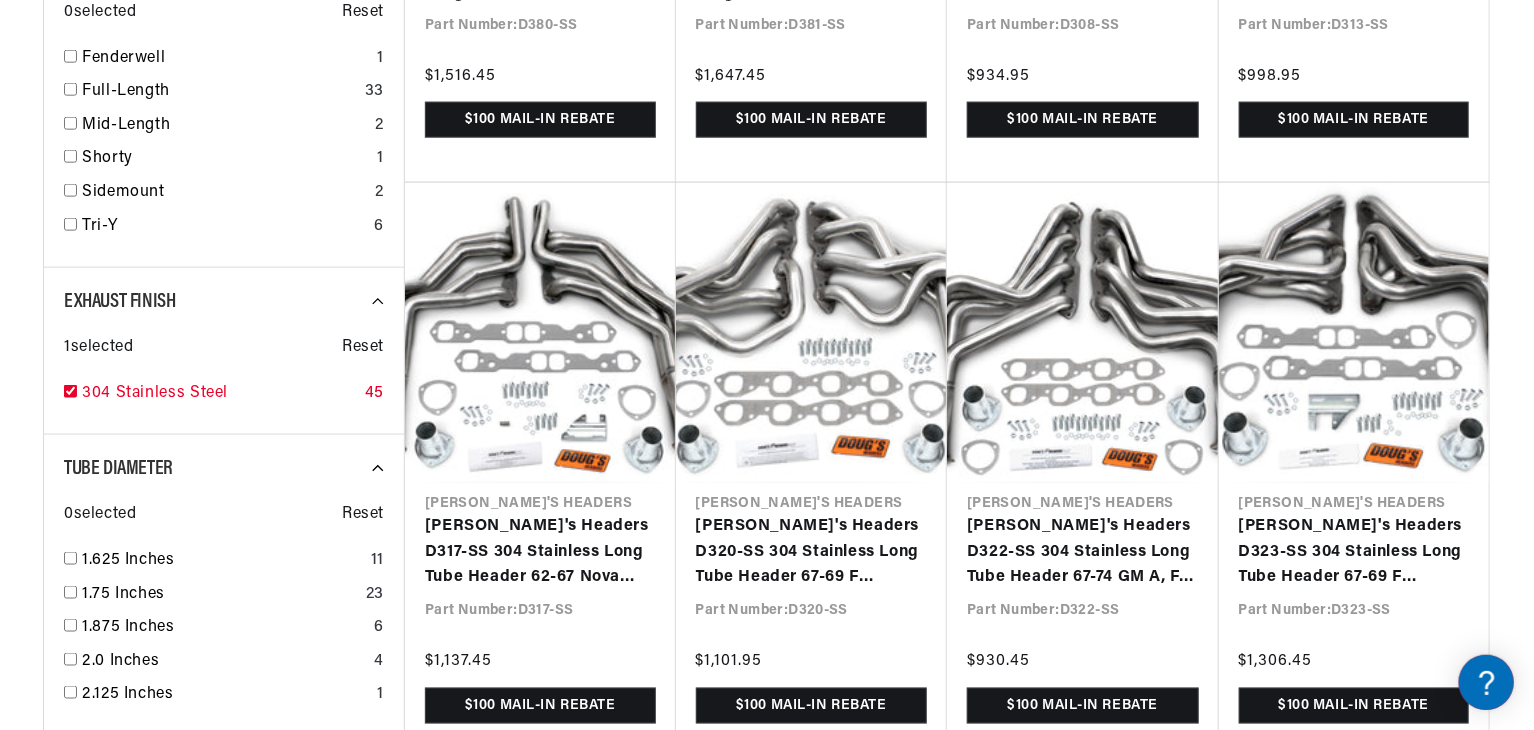 scroll, scrollTop: 1500, scrollLeft: 0, axis: vertical 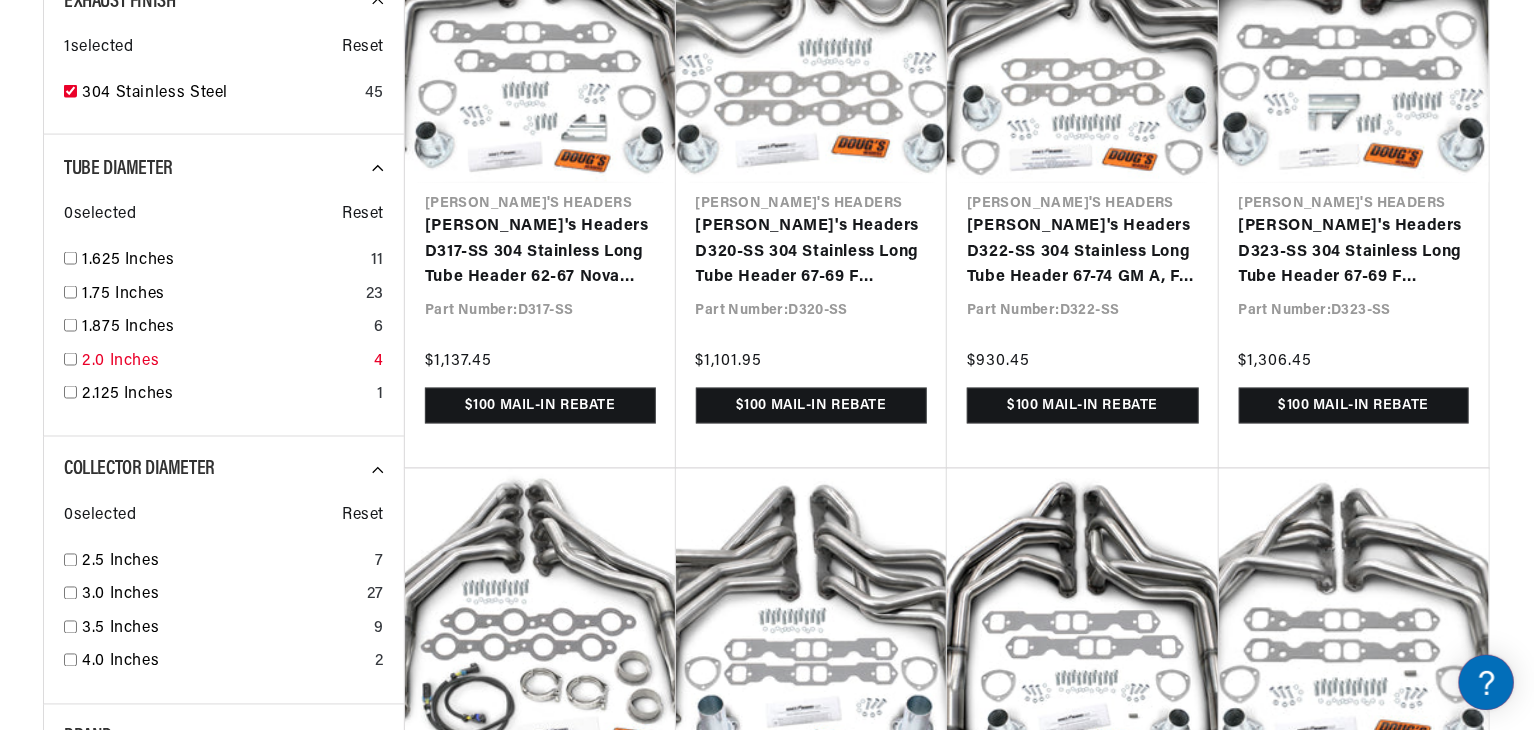 drag, startPoint x: 70, startPoint y: 292, endPoint x: 94, endPoint y: 309, distance: 29.410883 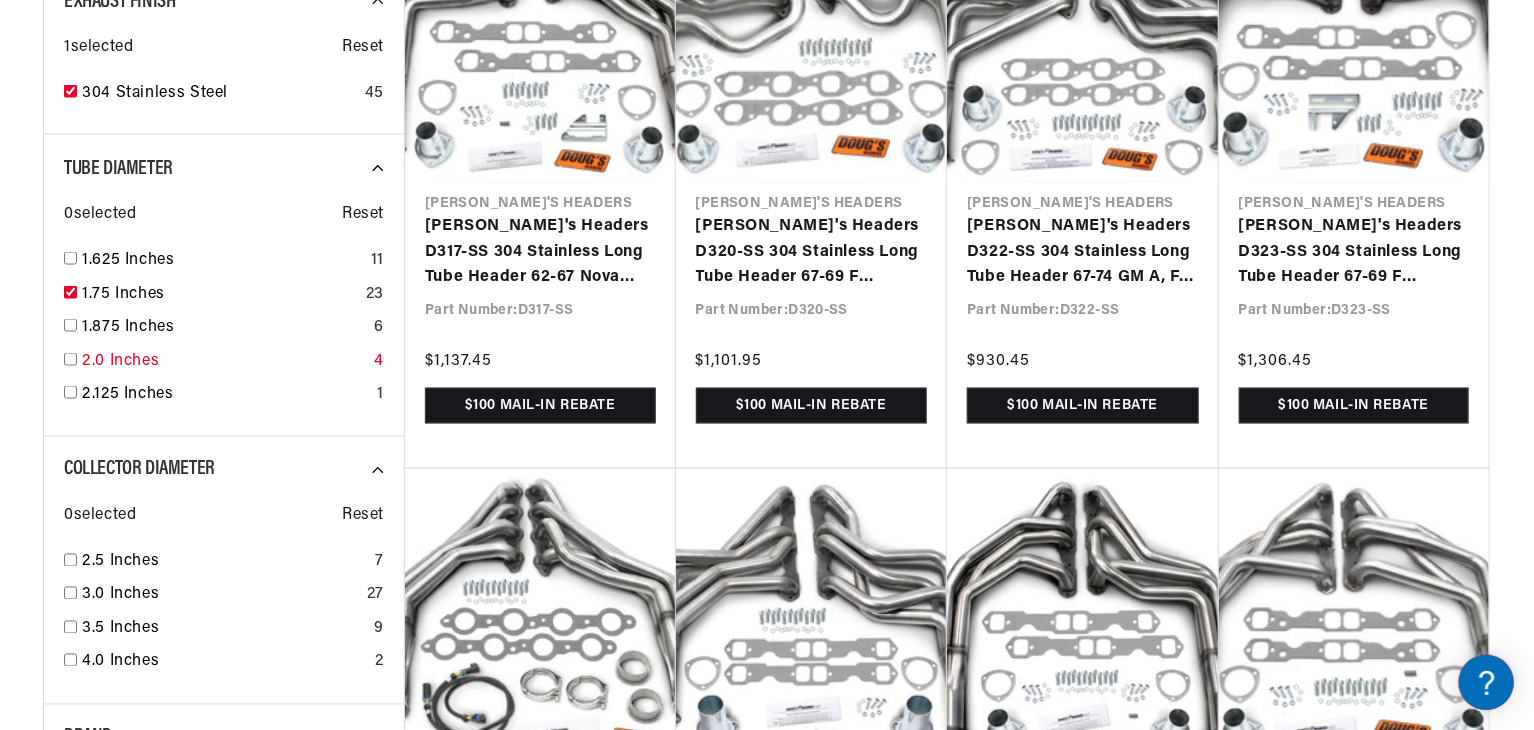 checkbox on "true" 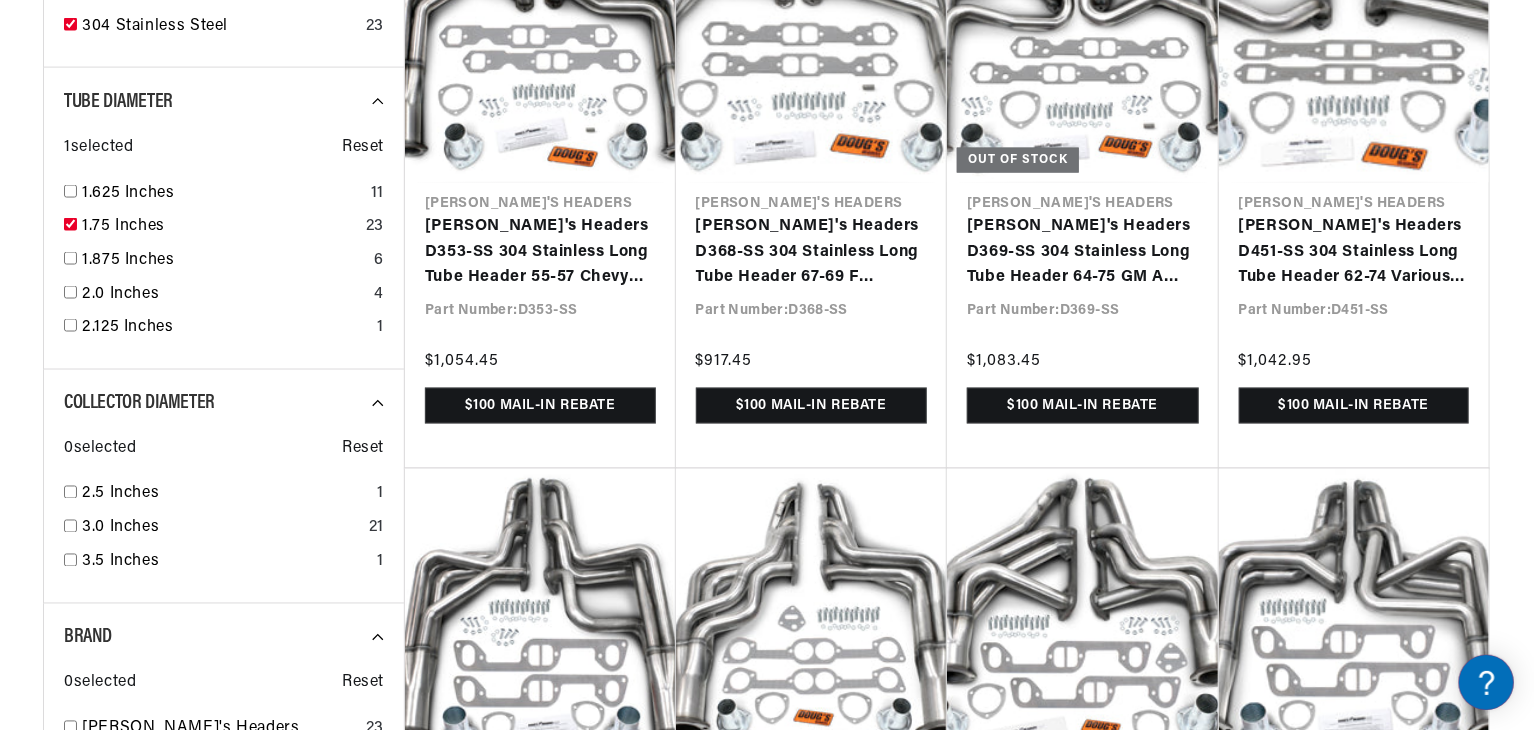 scroll, scrollTop: 0, scrollLeft: 0, axis: both 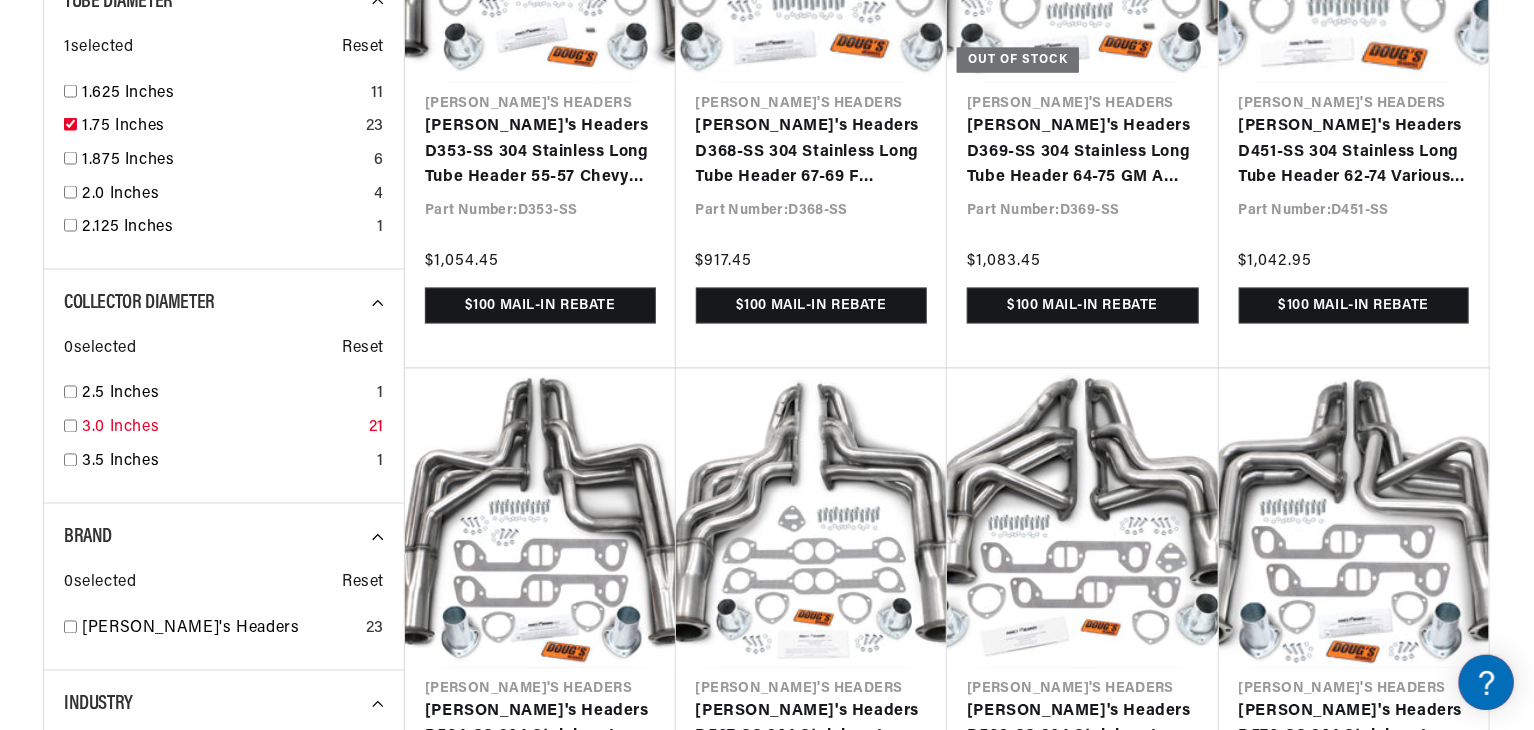 click at bounding box center (70, 426) 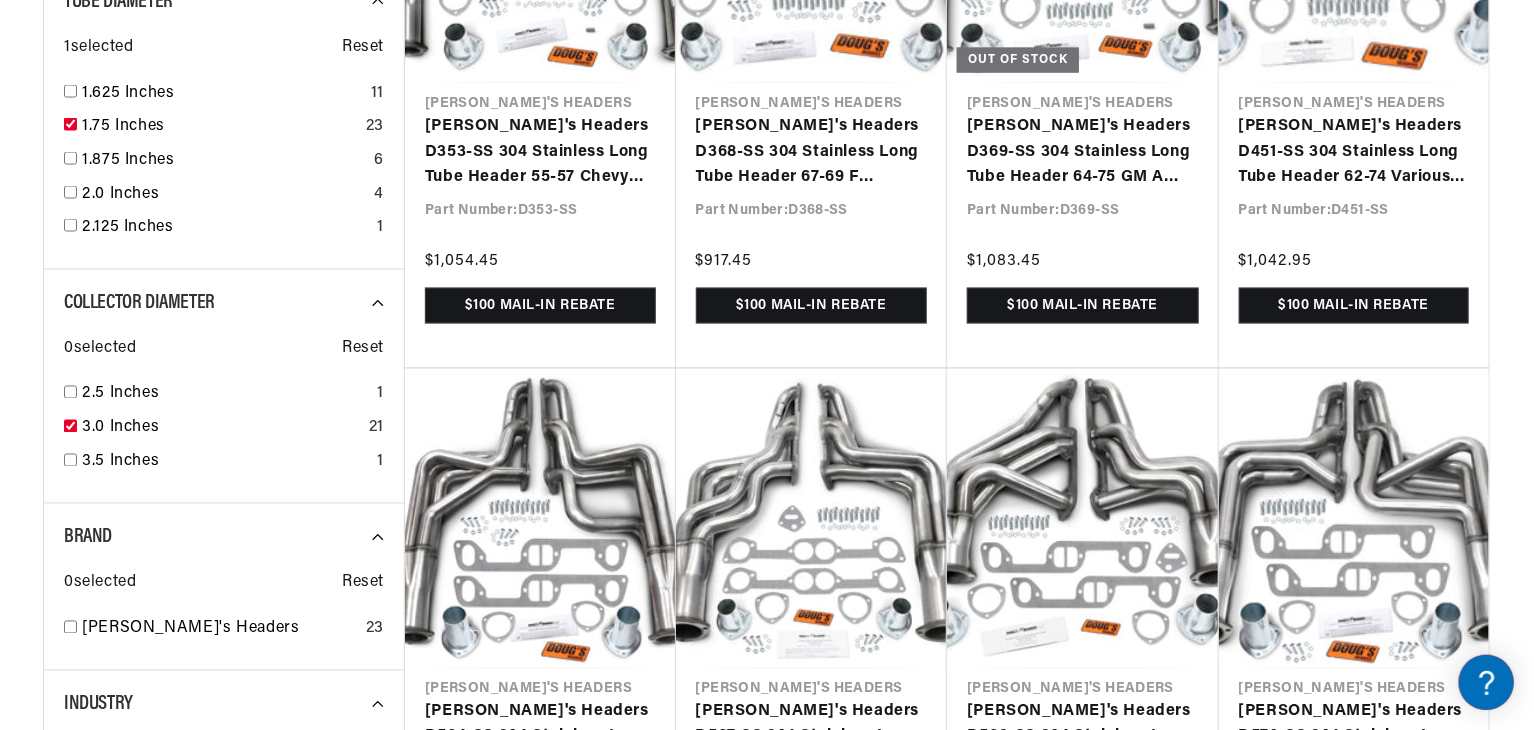 checkbox on "true" 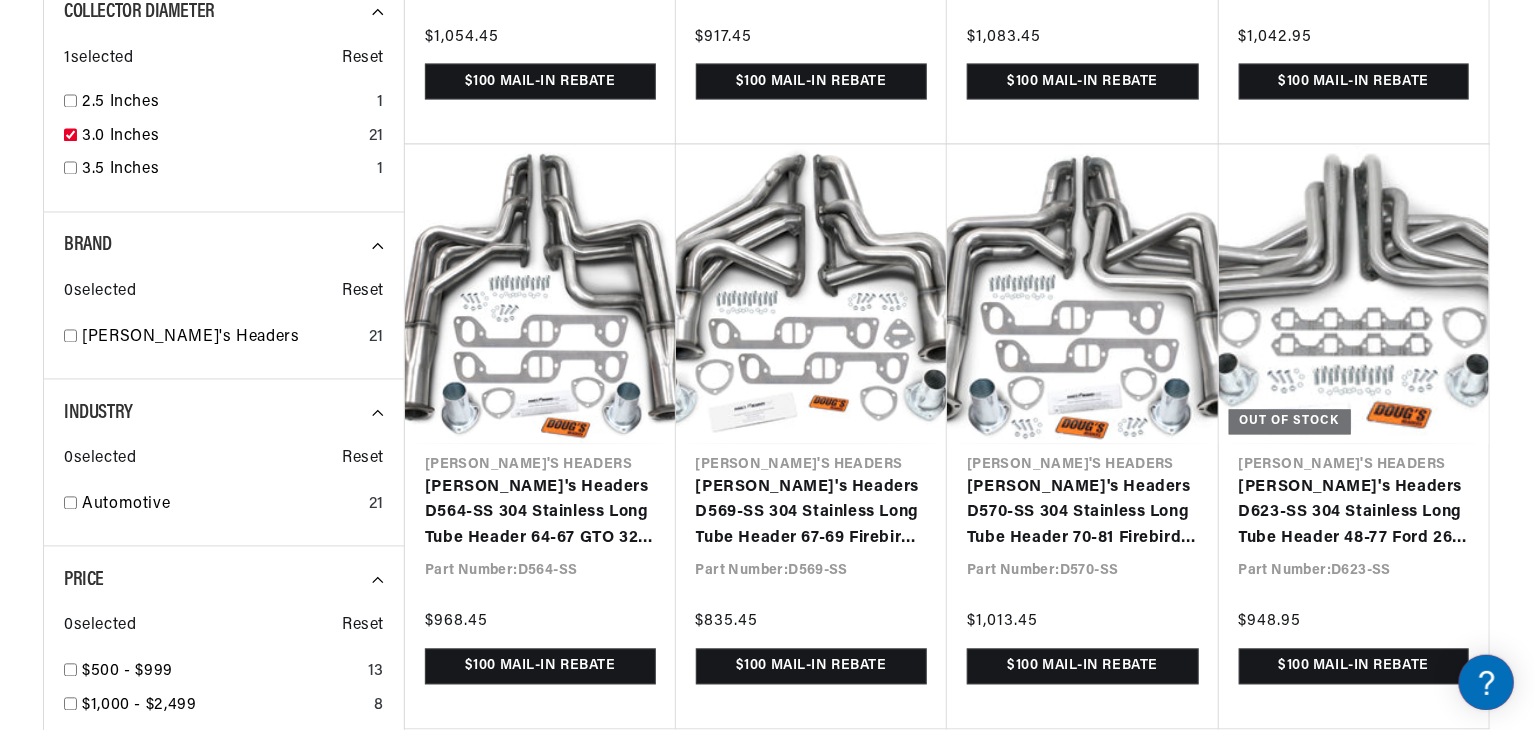 scroll, scrollTop: 1900, scrollLeft: 0, axis: vertical 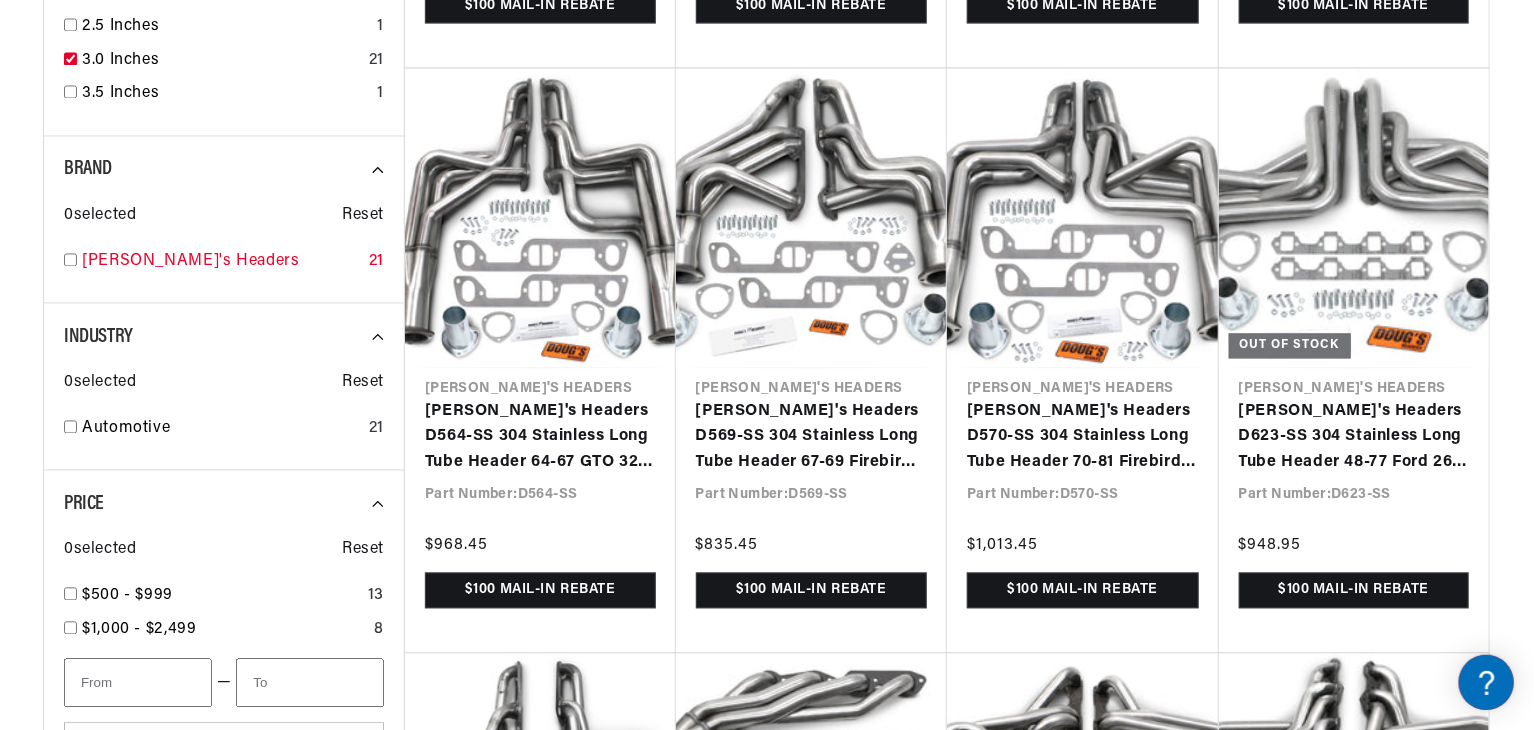 click at bounding box center (70, 260) 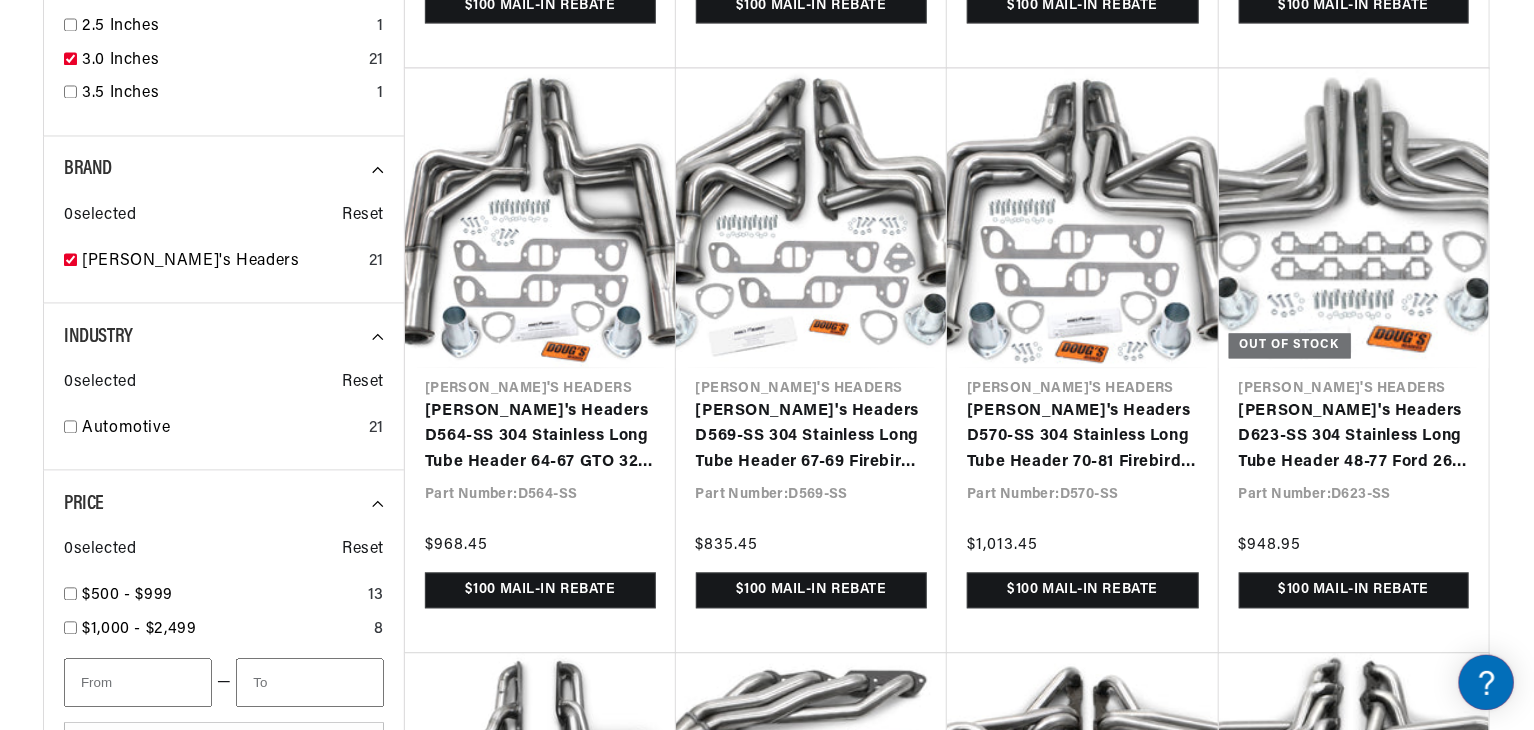 checkbox on "true" 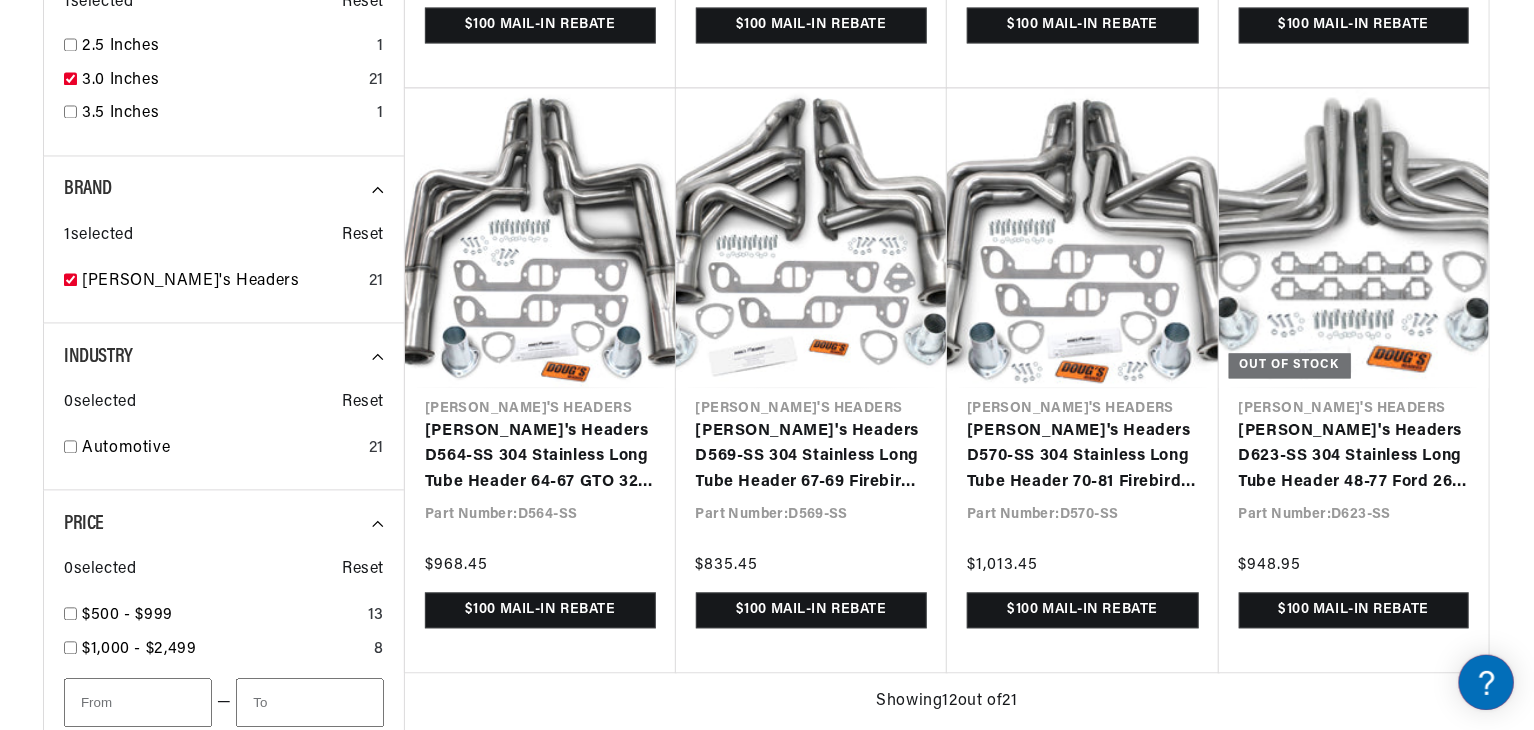 scroll, scrollTop: 0, scrollLeft: 1178, axis: horizontal 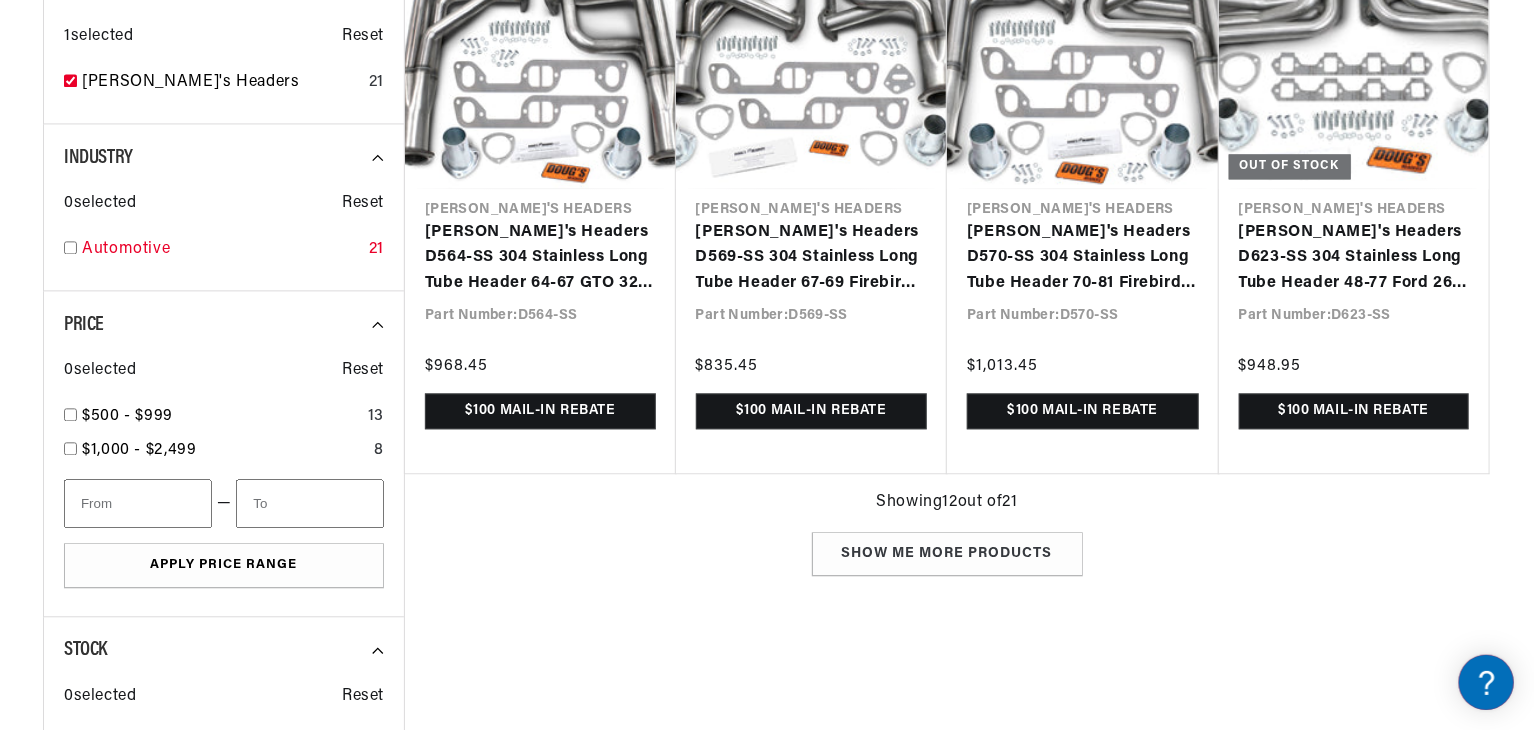 click at bounding box center [70, 247] 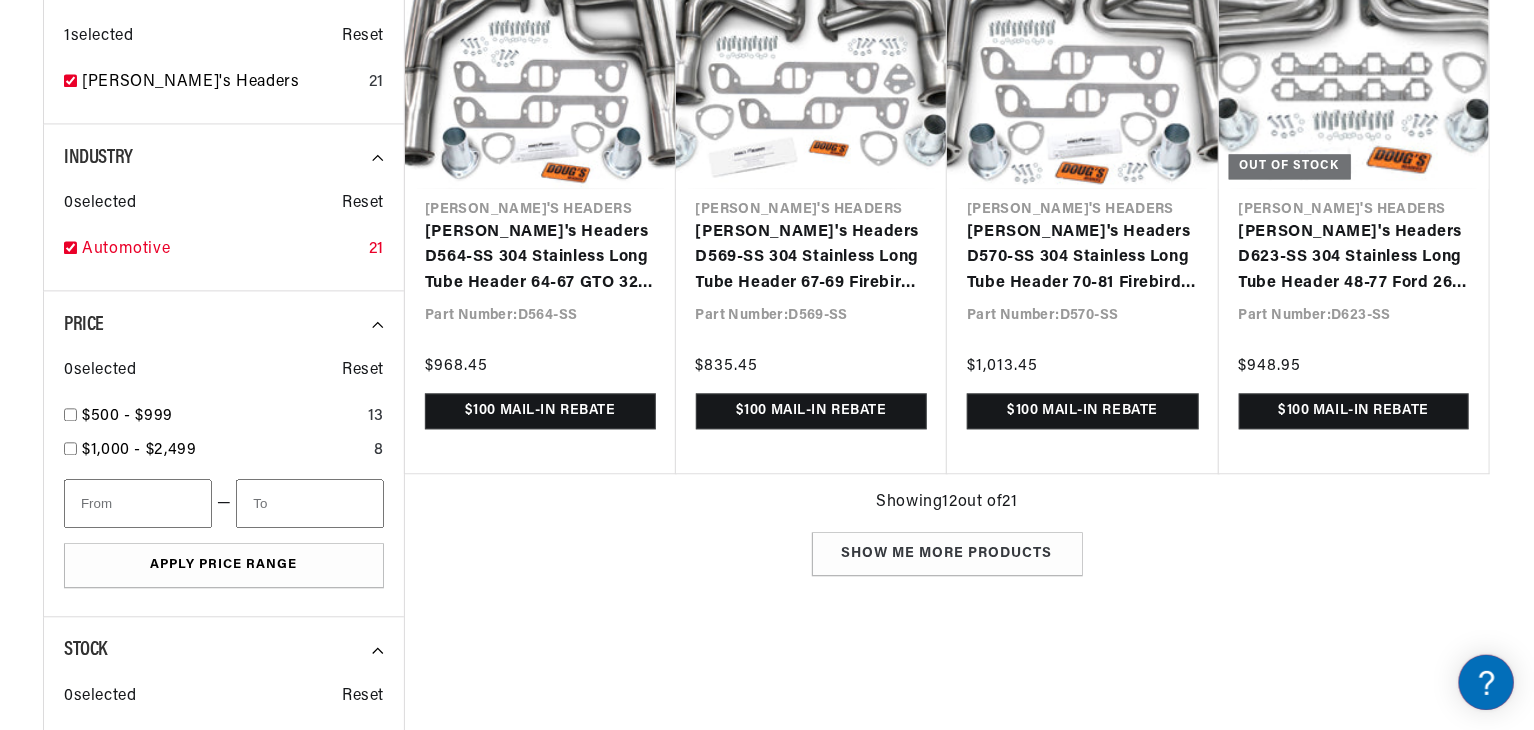checkbox on "true" 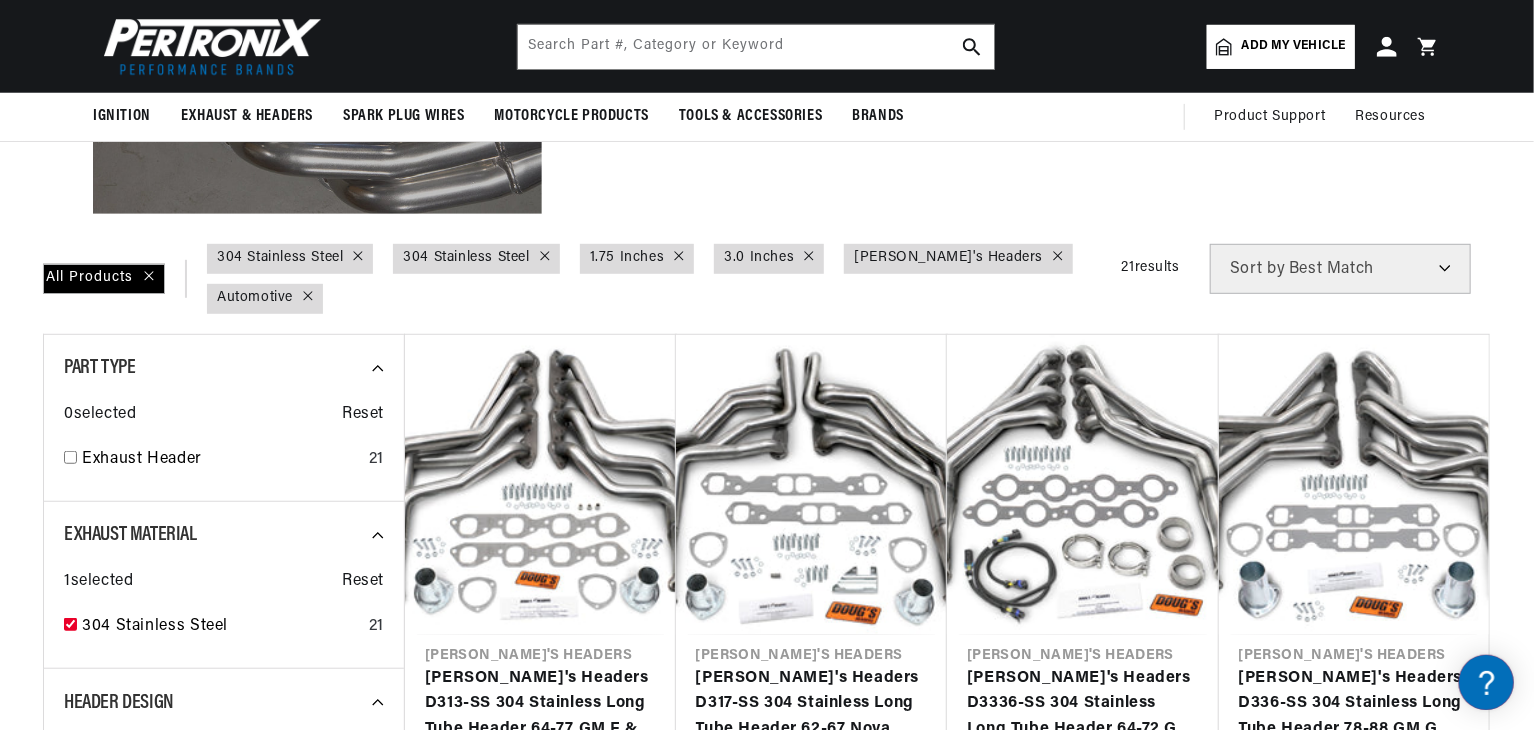 scroll, scrollTop: 300, scrollLeft: 0, axis: vertical 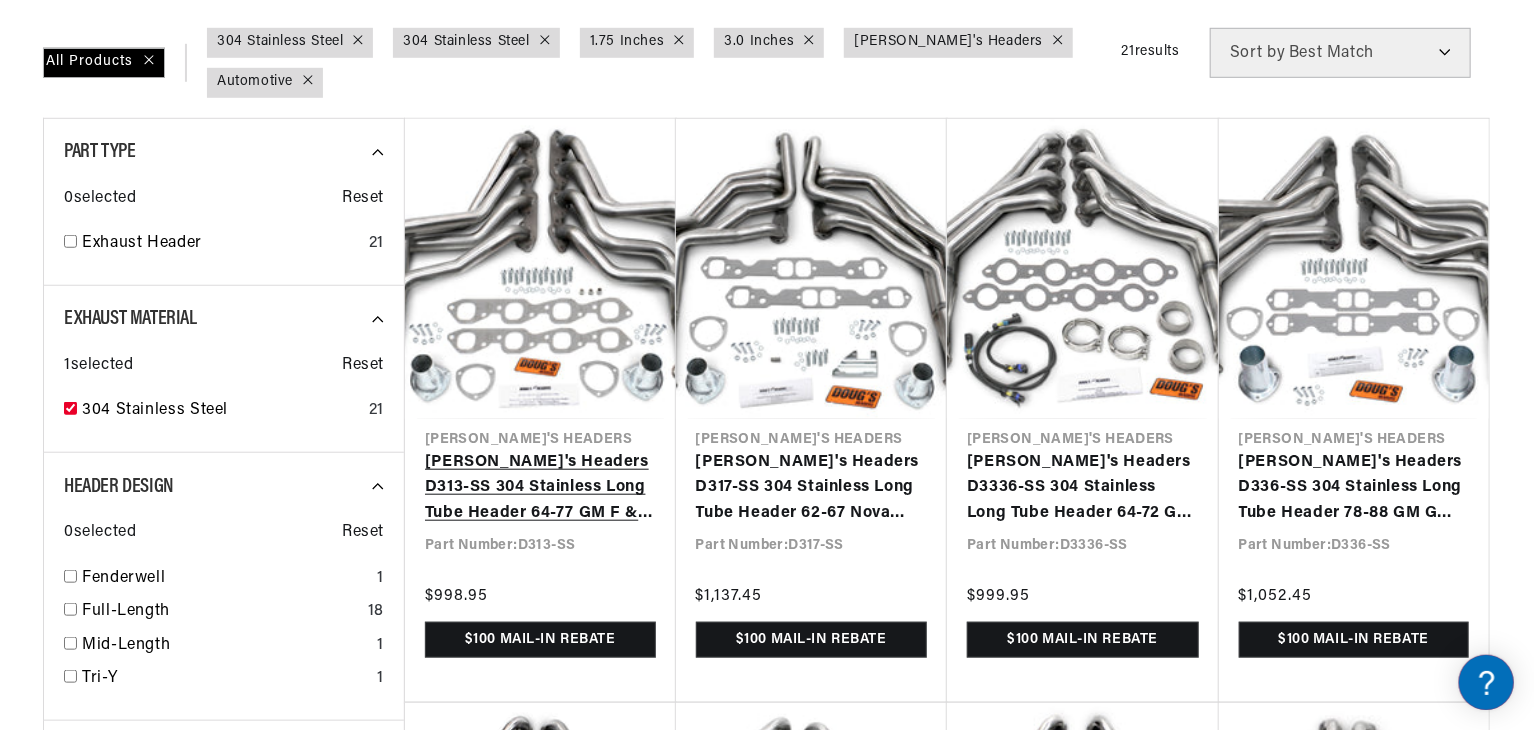 click on "Doug's Headers D313-SS 304 Stainless Long Tube Header 64-77 GM F & A Body 396-502 BBC 1 3/4" Primary 3" Collector" at bounding box center [540, 488] 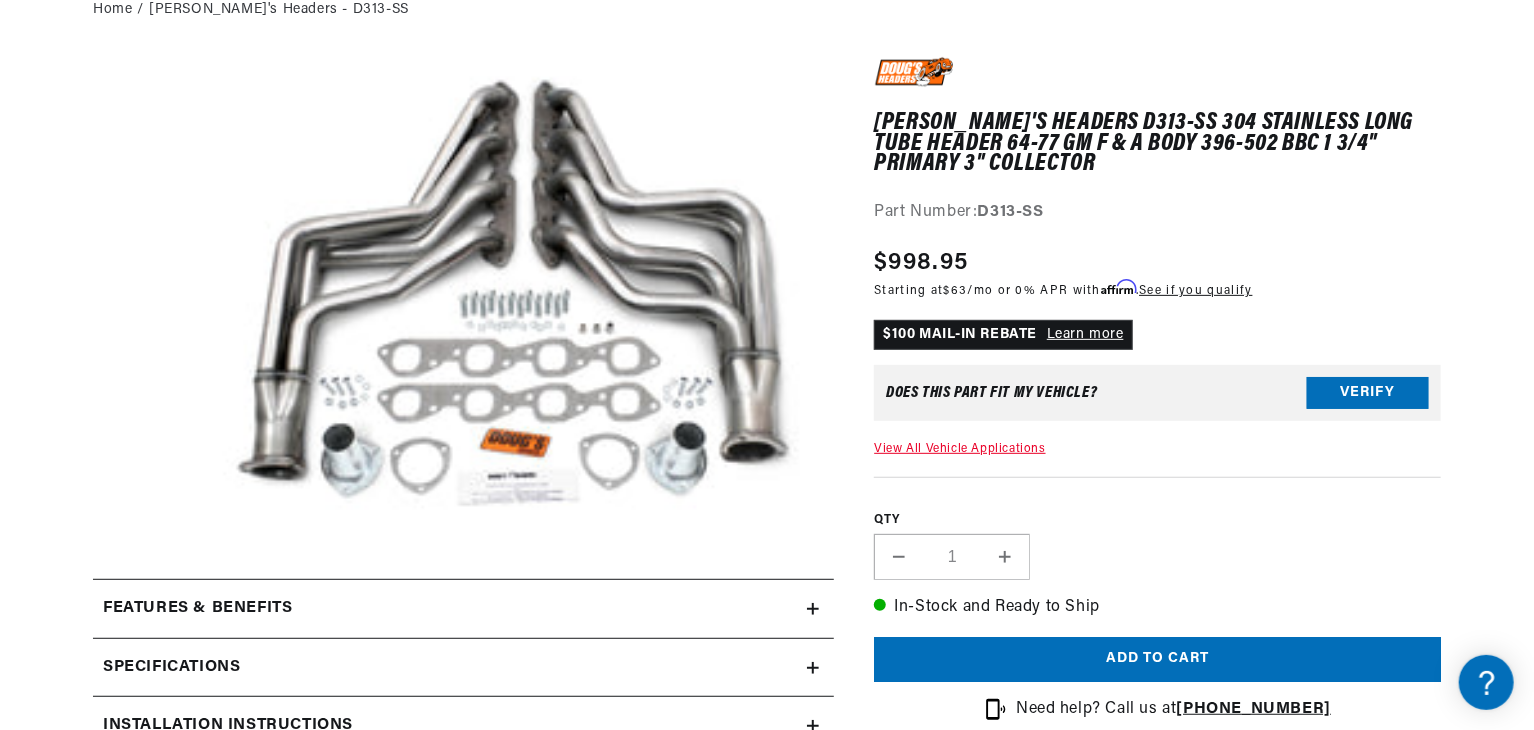 scroll, scrollTop: 300, scrollLeft: 0, axis: vertical 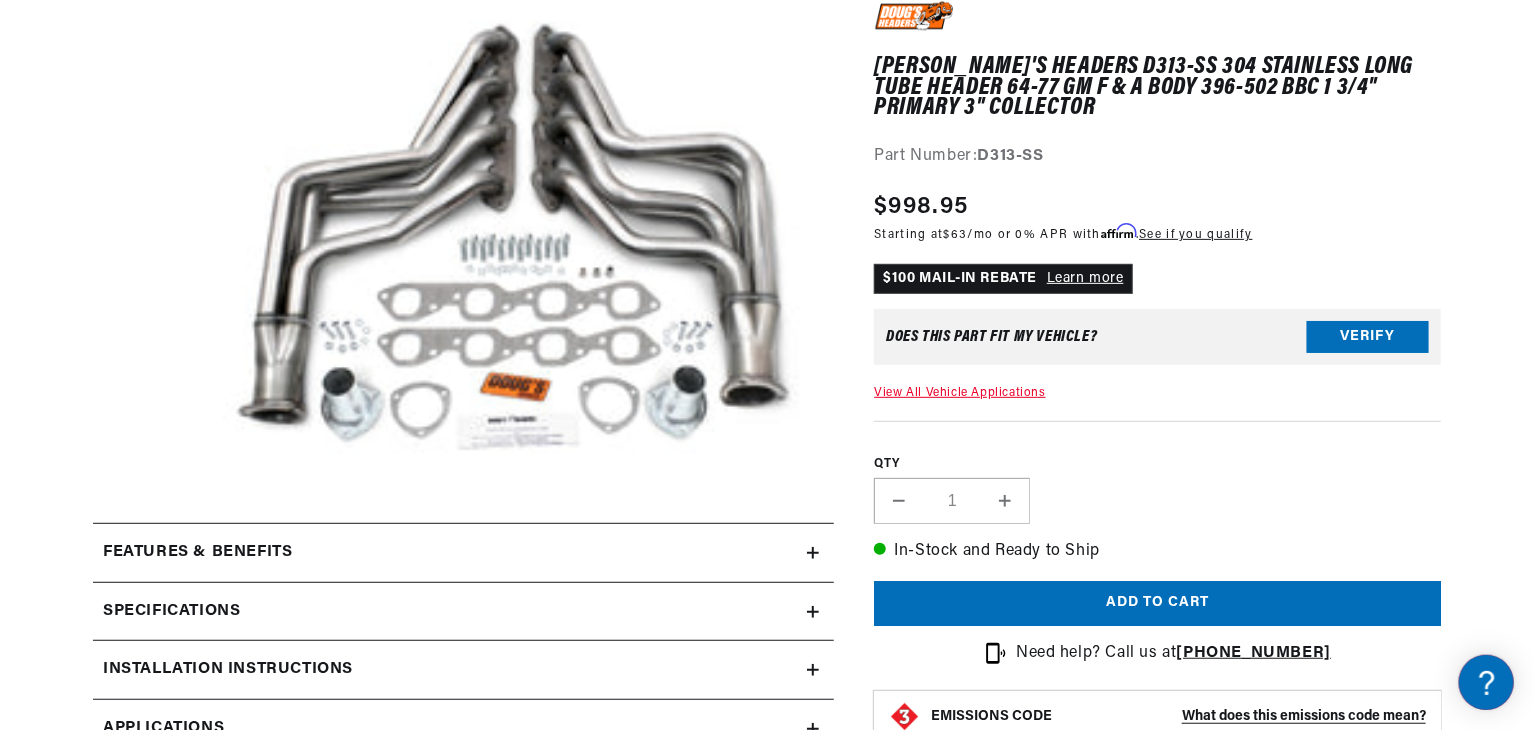click on "Open media 1 in modal" at bounding box center [203, 473] 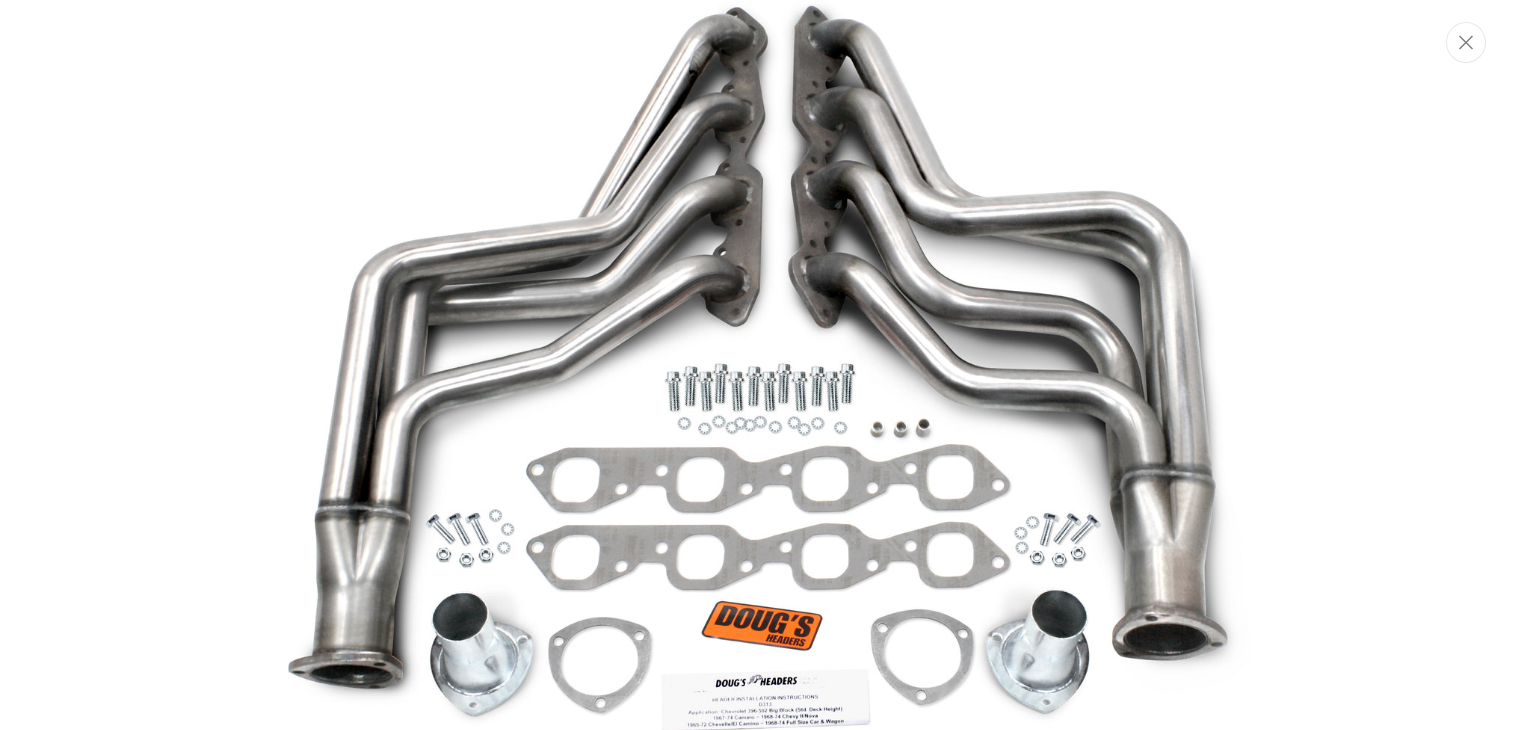 scroll, scrollTop: 59, scrollLeft: 0, axis: vertical 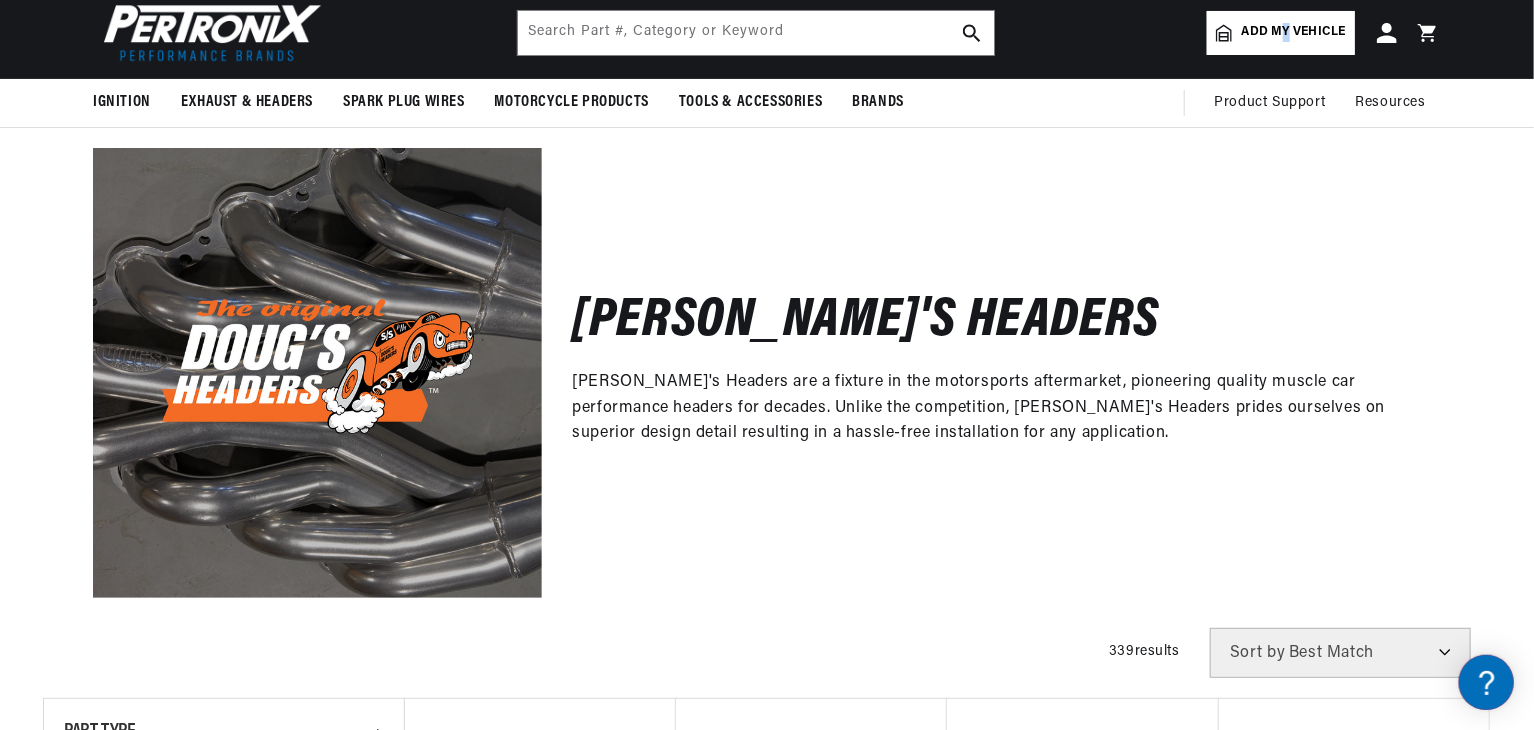 drag, startPoint x: 1288, startPoint y: 20, endPoint x: 1282, endPoint y: 37, distance: 18.027756 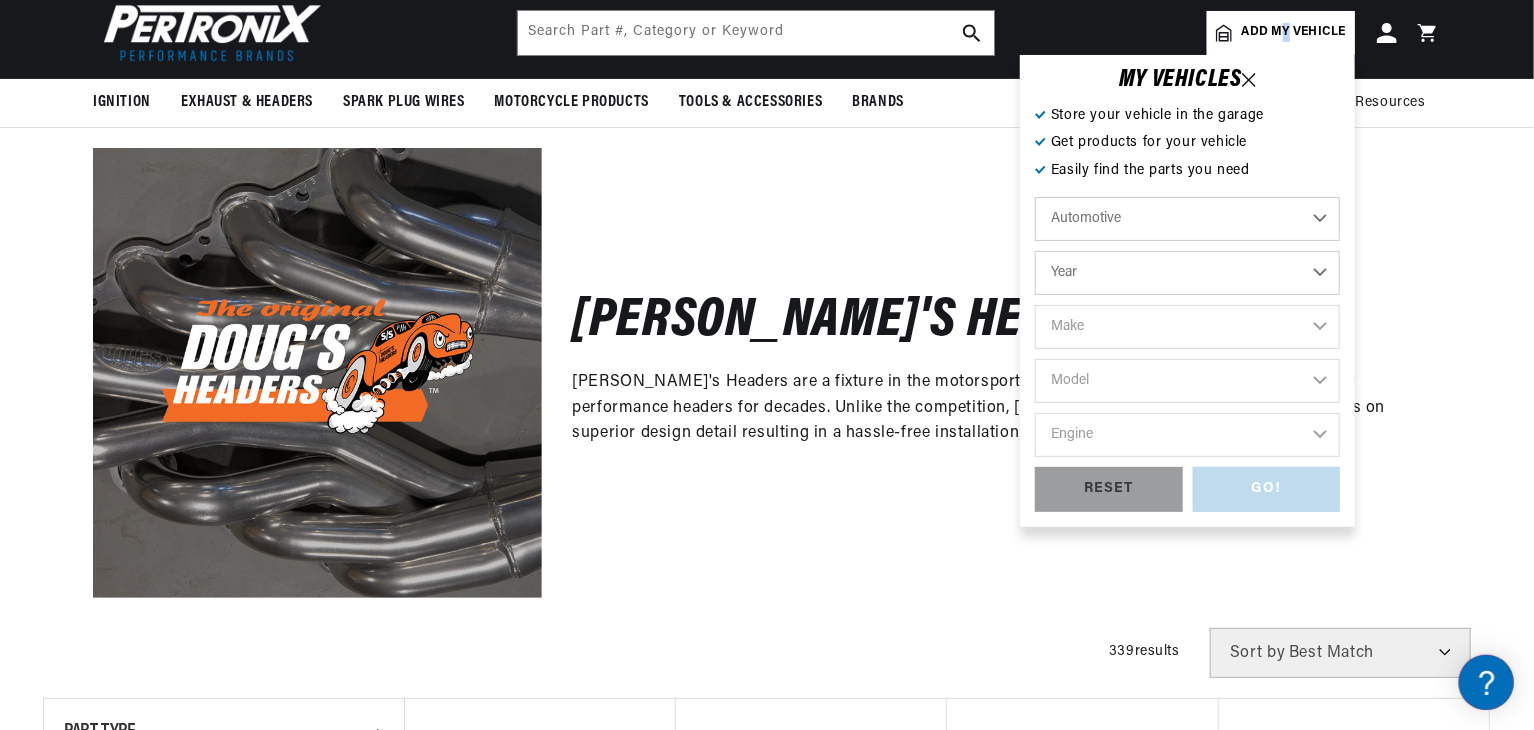 click on "Year
2022
2021
2020
2019
2018
2017
2016
2015
2014
2013
2012
2011
2010
2009
2008
2007
2006
2005
2004
2003
2002
2001
2000
1999
1998
1997
1996
1995
1994
1993
1992
1991
1990
1989
1988
1987
1986 1985" at bounding box center [1187, 273] 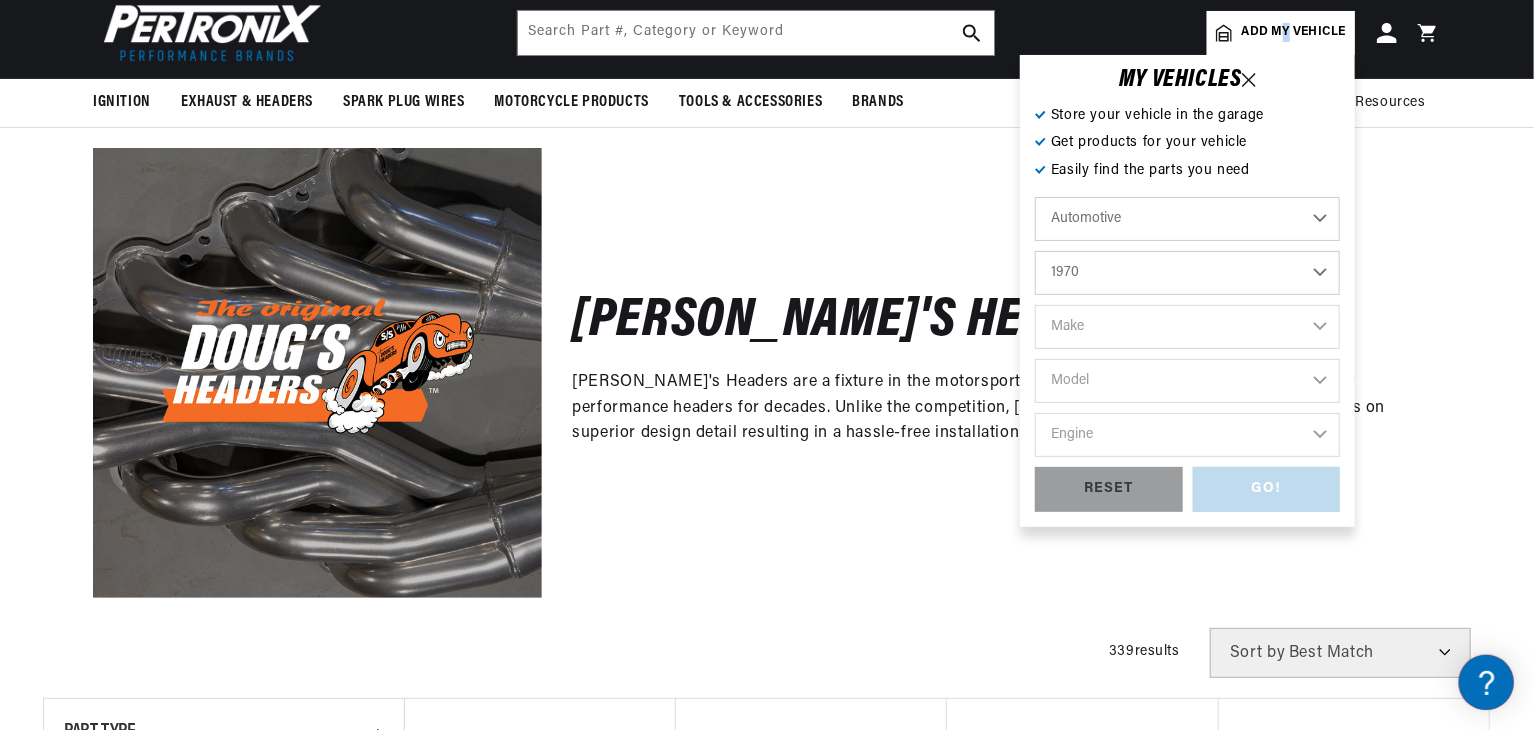 click on "Year
2022
2021
2020
2019
2018
2017
2016
2015
2014
2013
2012
2011
2010
2009
2008
2007
2006
2005
2004
2003
2002
2001
2000
1999
1998
1997
1996
1995
1994
1993
1992
1991
1990
1989
1988
1987
1986 1985" at bounding box center [1187, 273] 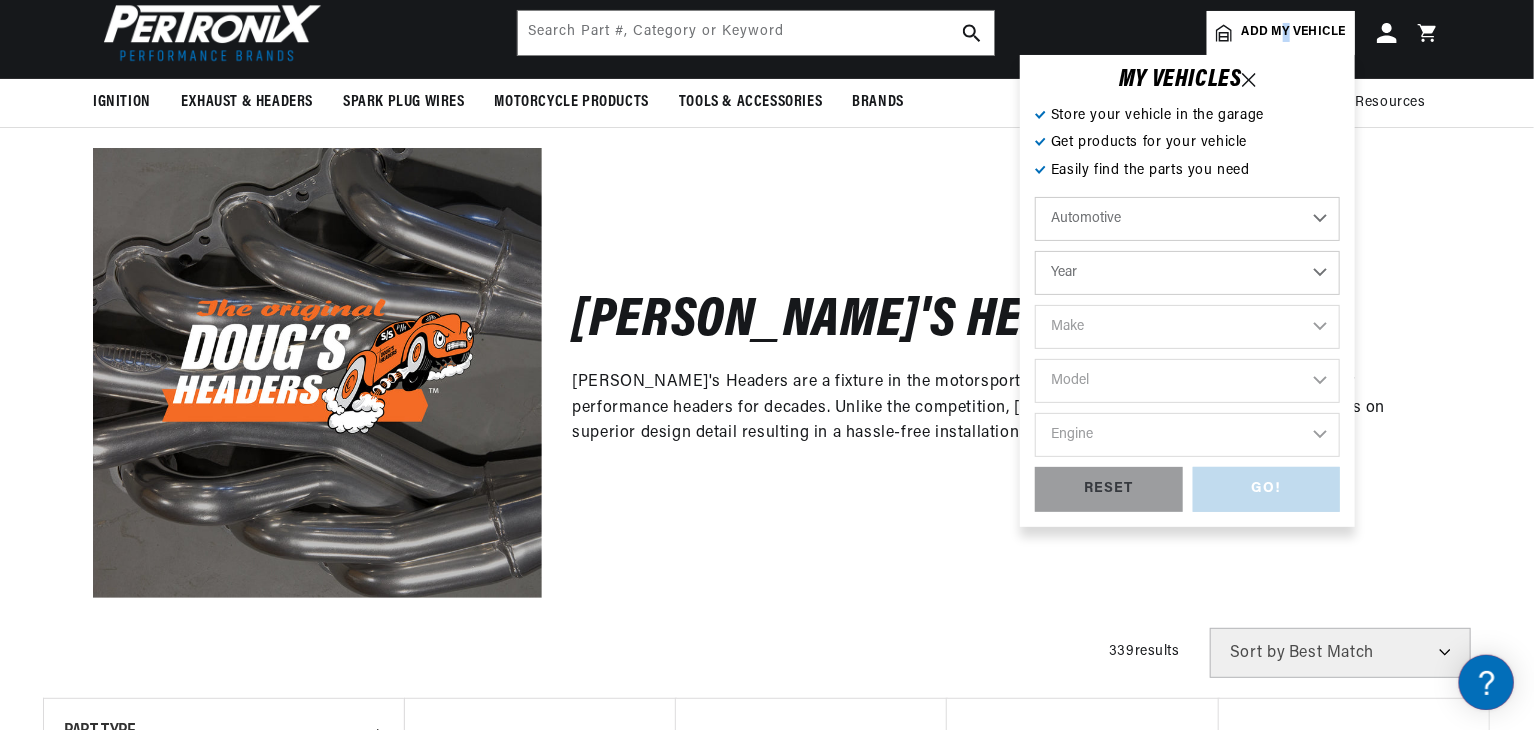 select on "1970" 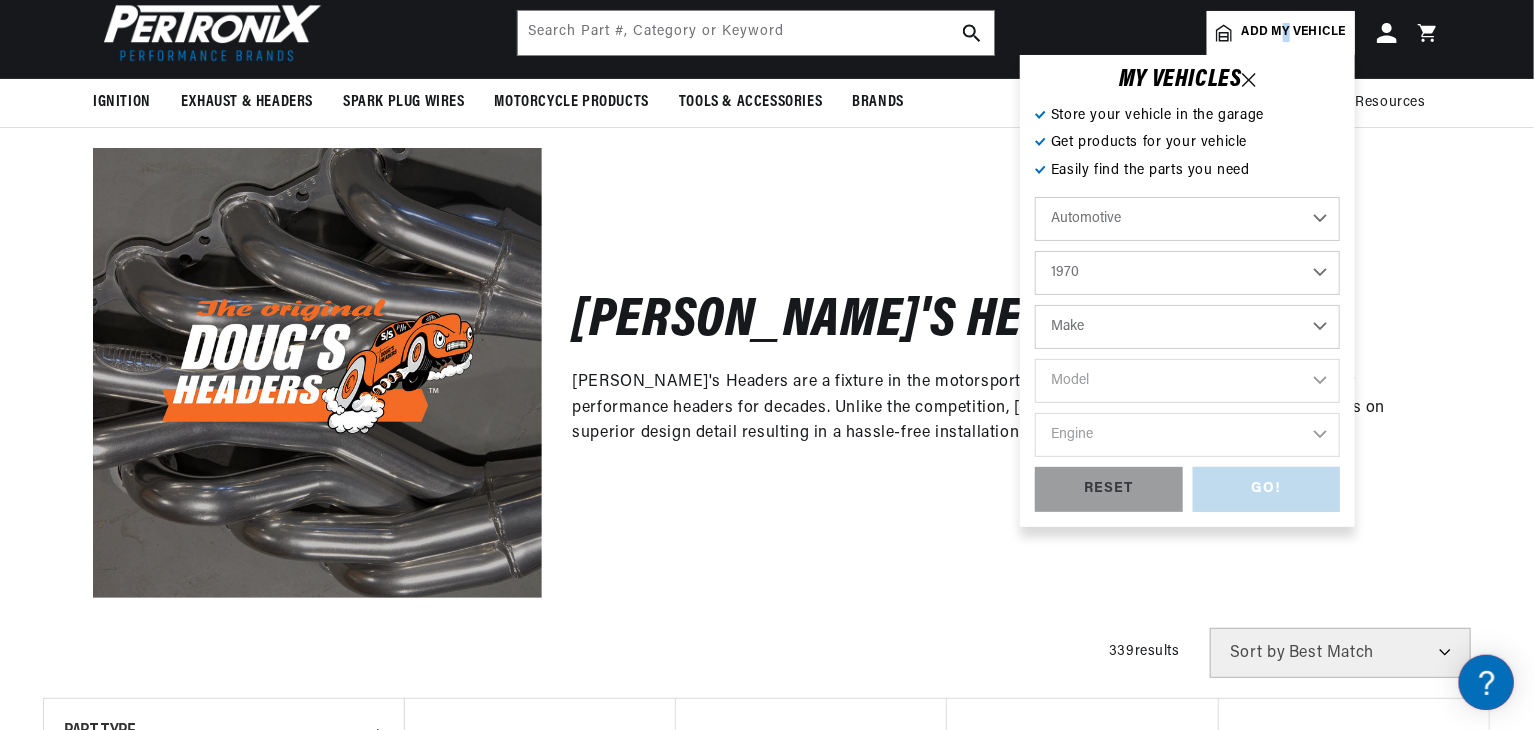click on "Make
Alfa Romeo
American Motors
Aston Martin
Audi
Austin
Austin Healey
Avanti
BMW
Buick
Cadillac
Checker
Chevrolet
Chrysler
Citroen
Dodge
Ferrari
Fiat
Ford
Ford (Europe)
GMC
Honda
IHC Truck
International
Jaguar
Jeep
Lamborghini
Lancia
Lincoln
Lotus
Maserati
Mercedes-Benz
Mercury
MG" at bounding box center [1187, 327] 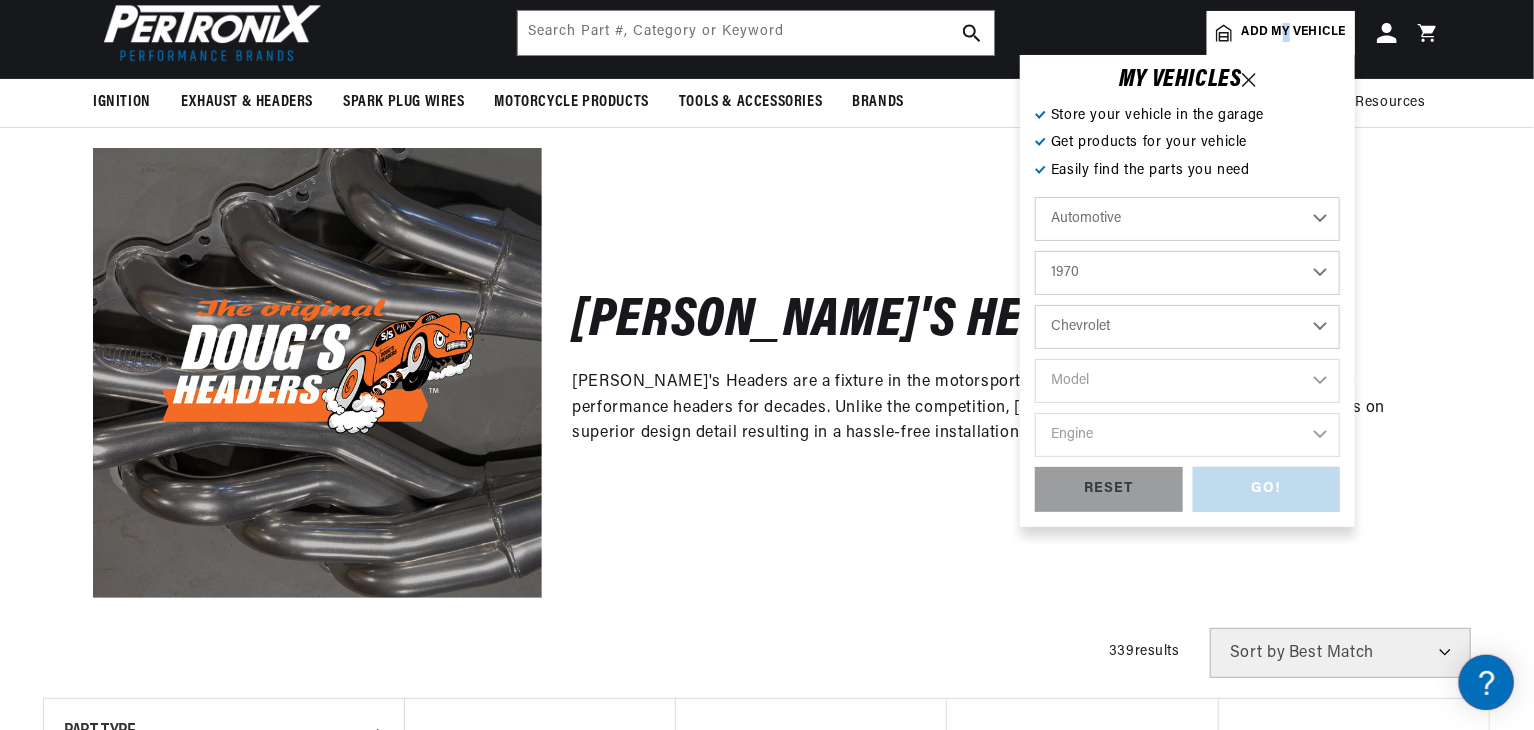 click on "Make
Alfa Romeo
American Motors
Aston Martin
Audi
Austin
Austin Healey
Avanti
BMW
Buick
Cadillac
Checker
Chevrolet
Chrysler
Citroen
Dodge
Ferrari
Fiat
Ford
Ford (Europe)
GMC
Honda
IHC Truck
International
Jaguar
Jeep
Lamborghini
Lancia
Lincoln
Lotus
Maserati
Mercedes-Benz
Mercury
MG" at bounding box center [1187, 327] 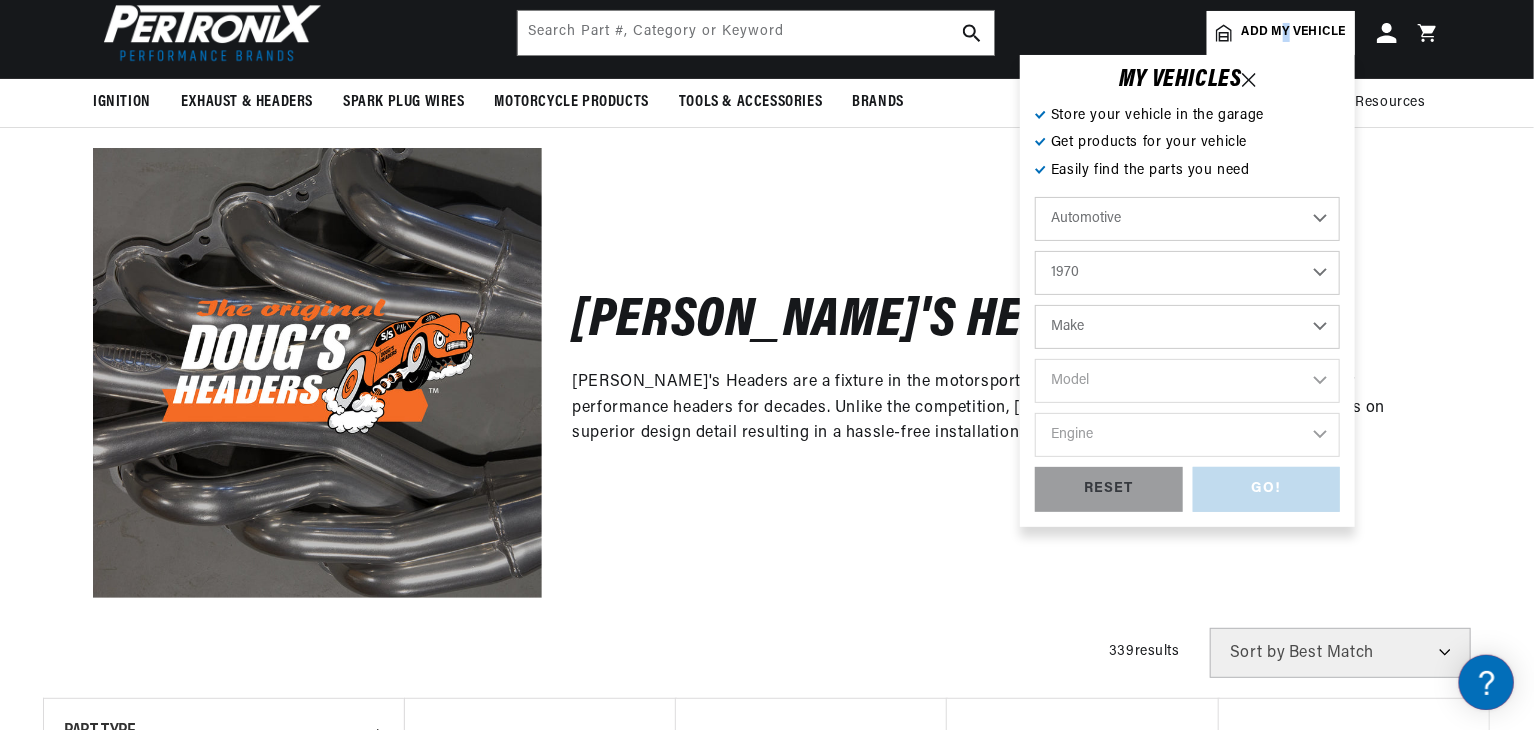 select on "Chevrolet" 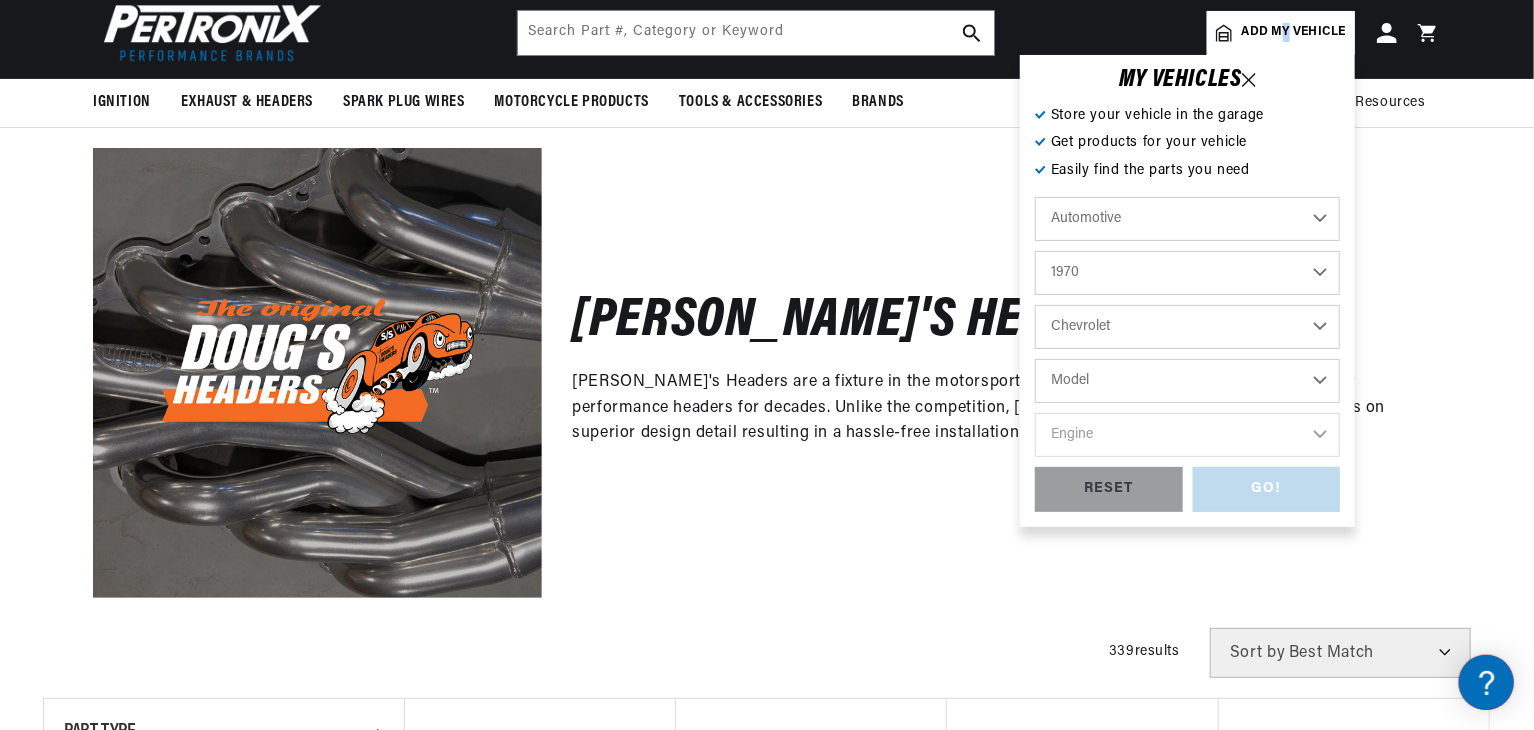 click on "Model
Bel Air
Biscayne
Blazer
Brookwood
C10 Pickup
C10 Suburban
C20 Pickup
C20 Suburban
C30 Pickup
C50
C60
Camaro
Caprice
Chevelle
Corvette
El Camino
Estate
G10 Van
G20 Van
Impala
K10 Pickup
K10 Suburban
K20 Pickup
K20 Suburban
K30 Pickup
Kingswood
Monte Carlo
Nova
P10 Van
P20 Van
P30 Van
Townsman" at bounding box center [1187, 381] 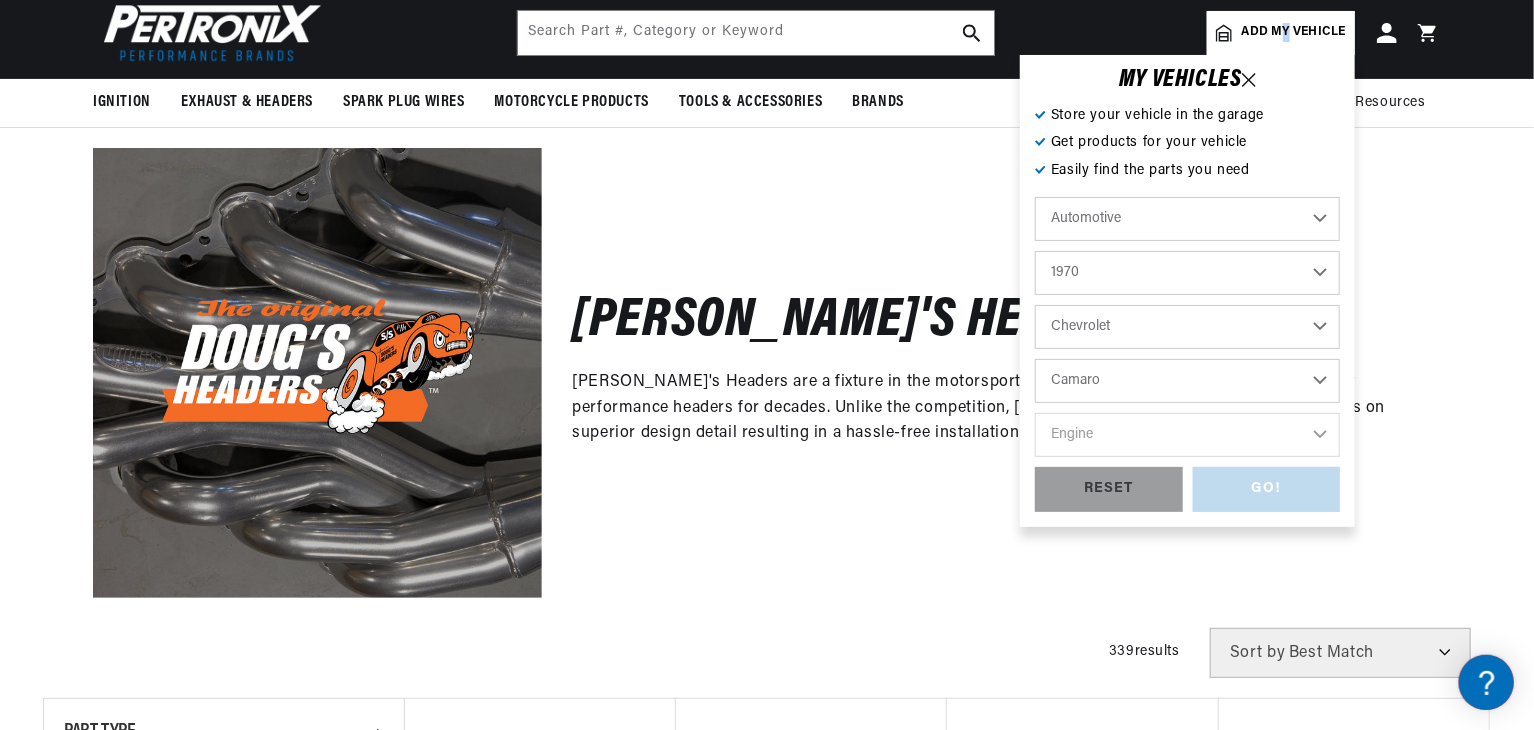 click on "Model
Bel Air
Biscayne
Blazer
Brookwood
C10 Pickup
C10 Suburban
C20 Pickup
C20 Suburban
C30 Pickup
C50
C60
Camaro
Caprice
Chevelle
Corvette
El Camino
Estate
G10 Van
G20 Van
Impala
K10 Pickup
K10 Suburban
K20 Pickup
K20 Suburban
K30 Pickup
Kingswood
Monte Carlo
Nova
P10 Van
P20 Van
P30 Van
Townsman" at bounding box center [1187, 381] 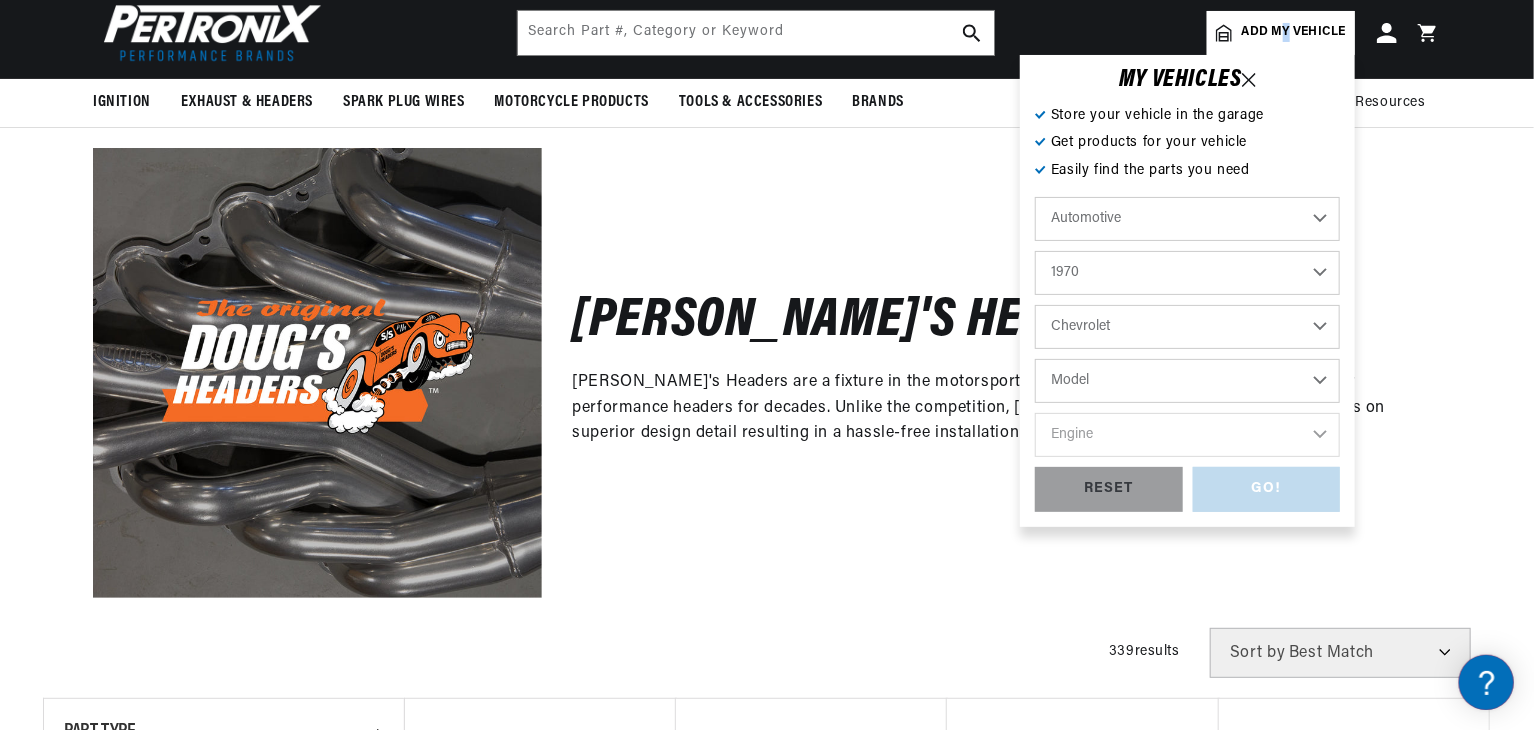 select on "Camaro" 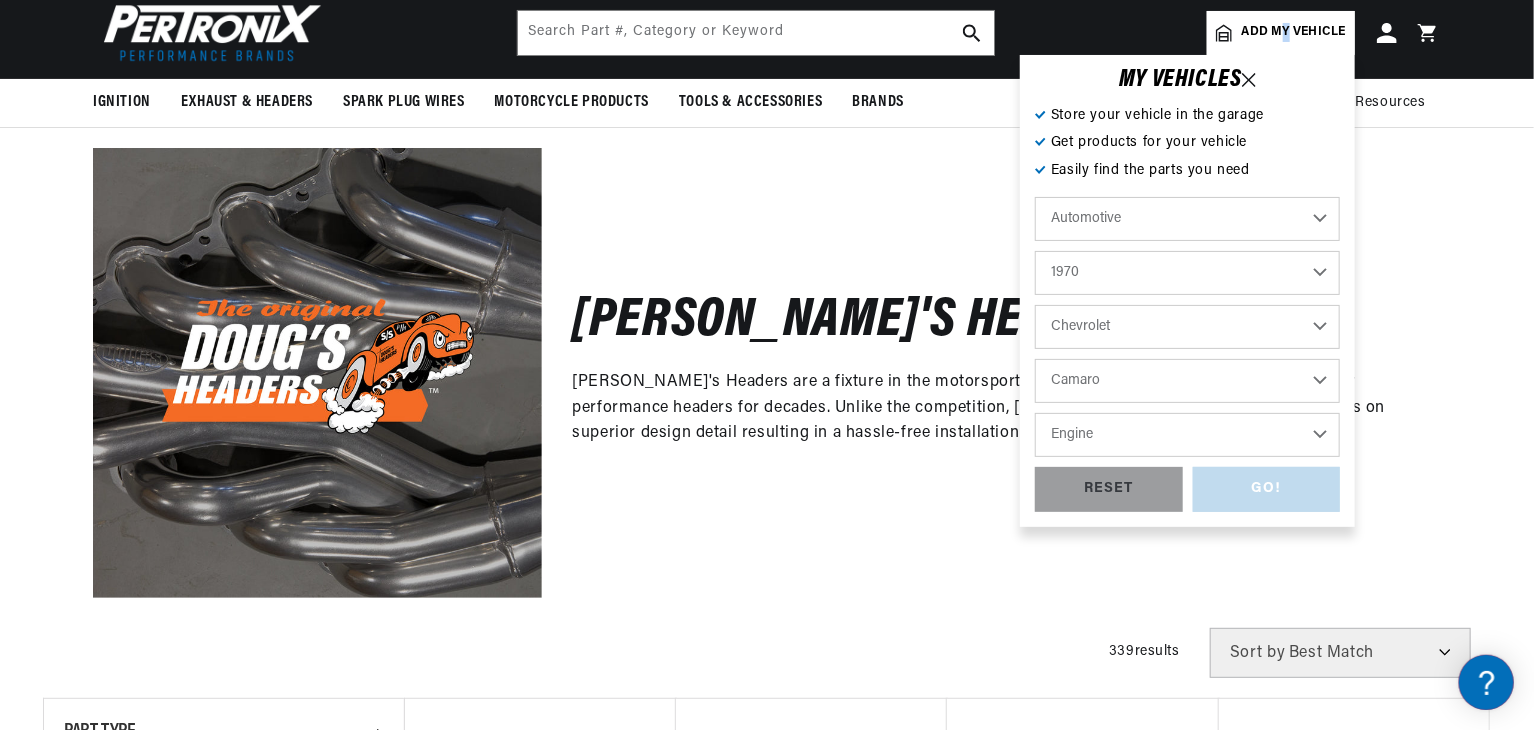 scroll, scrollTop: 0, scrollLeft: 2362, axis: horizontal 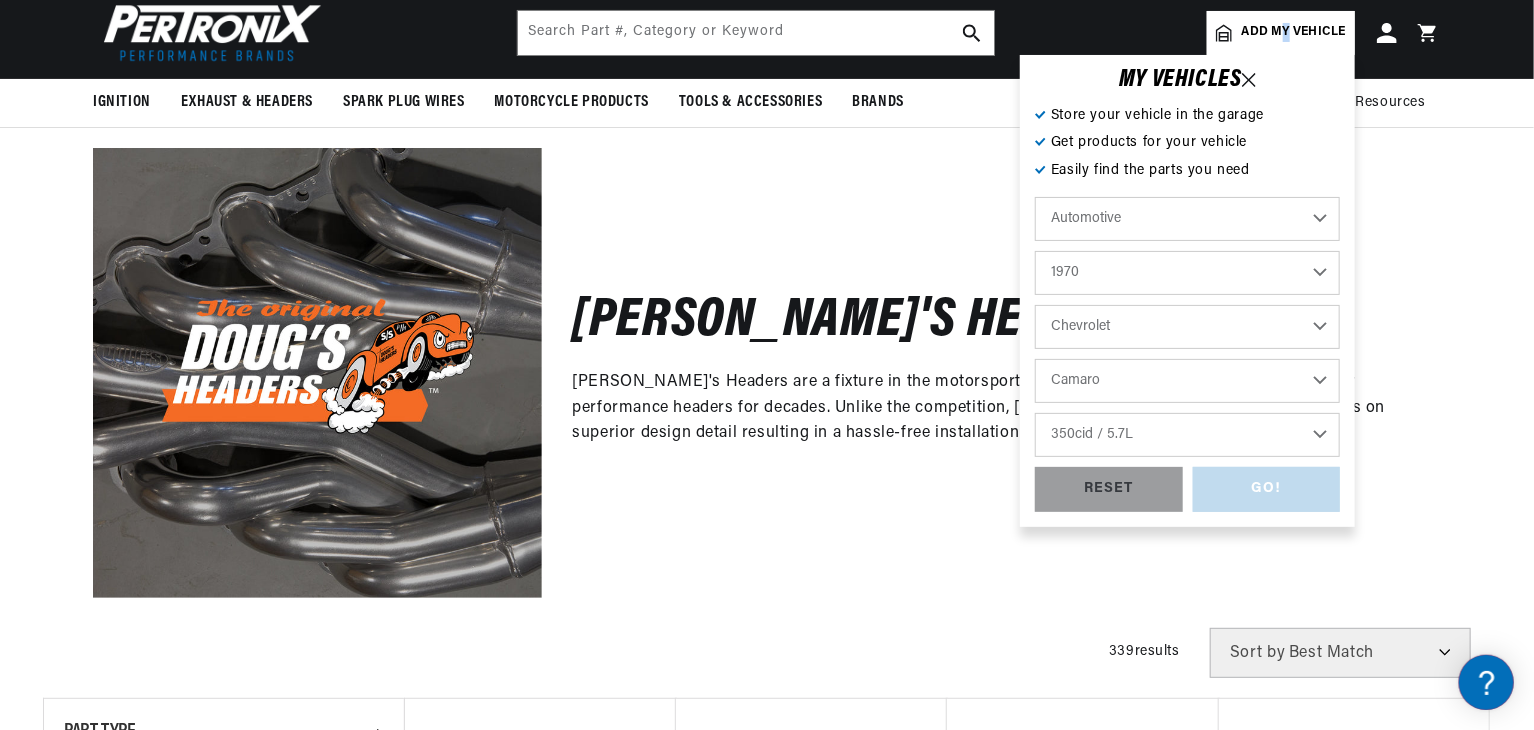 click on "Engine
4.9L
5.3L
5.4L
230cid / 3.8L
250cid / 4.1L
305cid / 5.0L
307cid / 5.0L
350cid / 5.7L
396cid / 6.5L
400cid / 6.6L
427cid / 7.0L" at bounding box center (1187, 435) 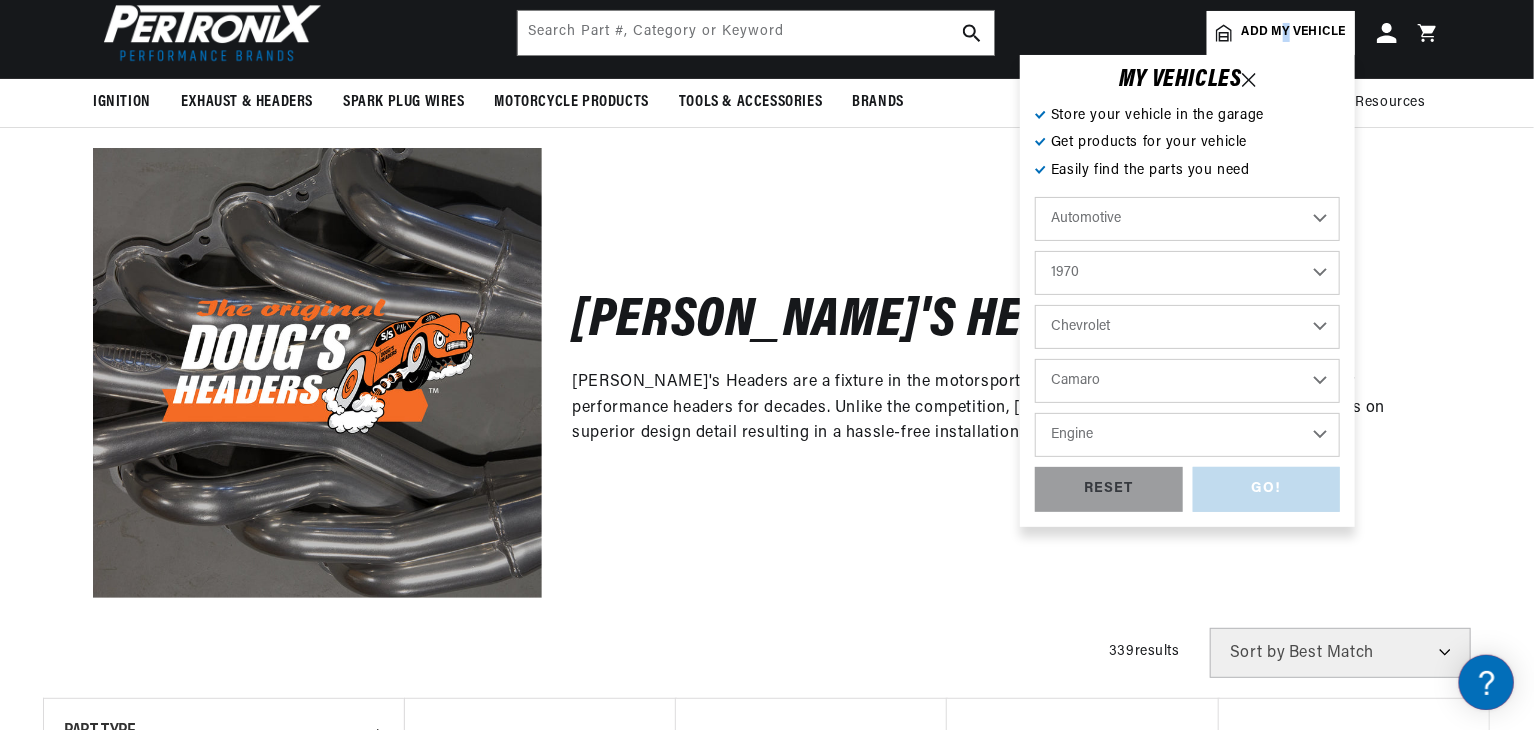 select on "350cid-5.7L" 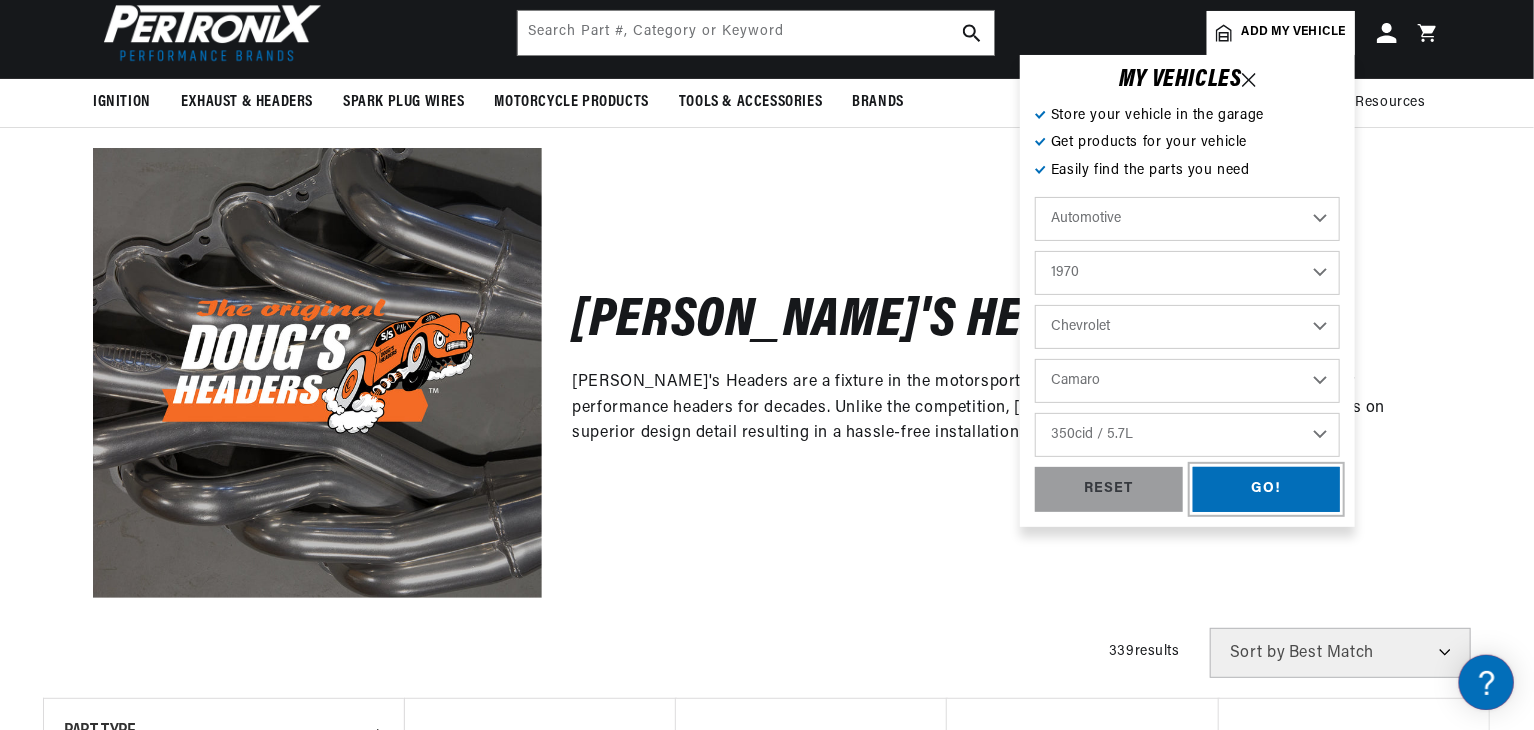 click on "GO!" at bounding box center (1267, 489) 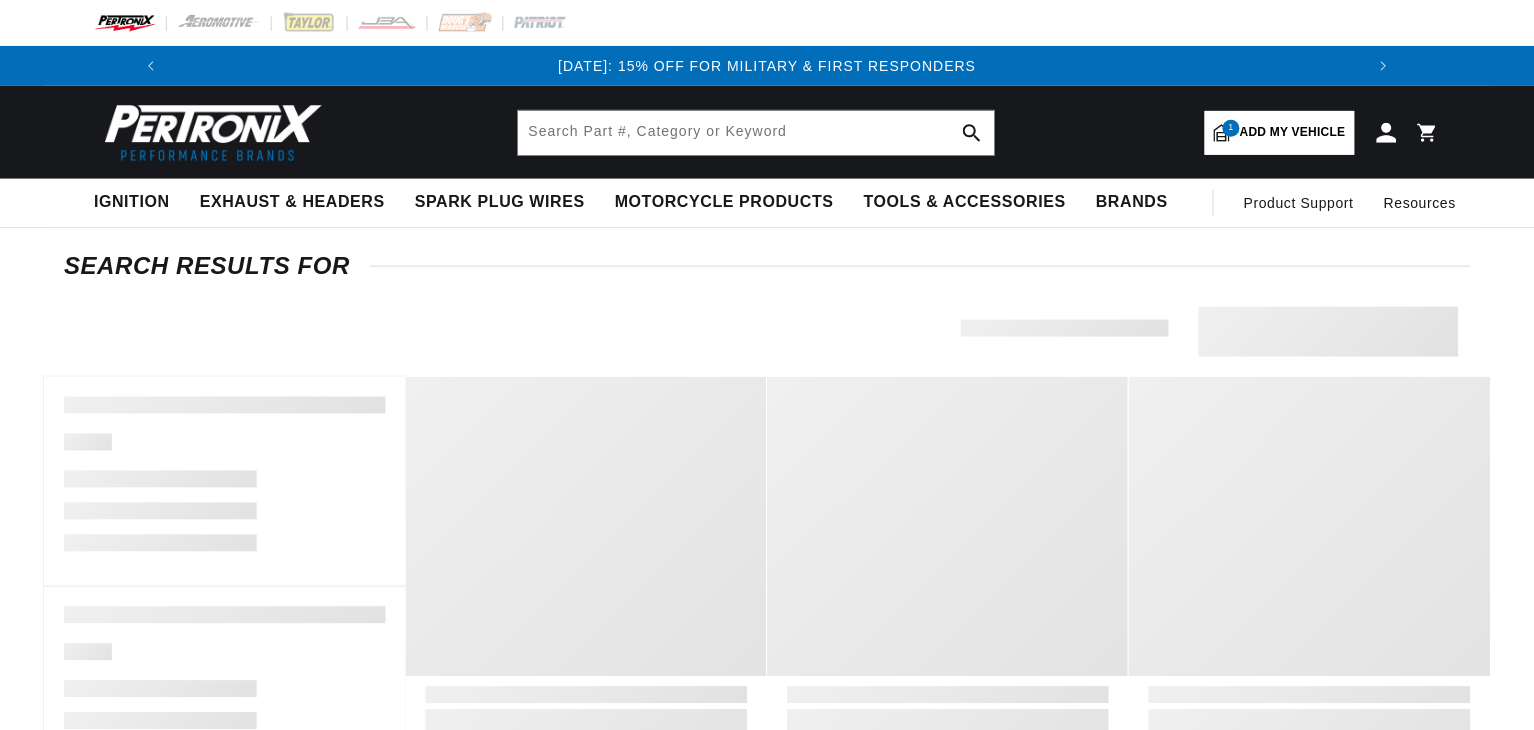 scroll, scrollTop: 0, scrollLeft: 0, axis: both 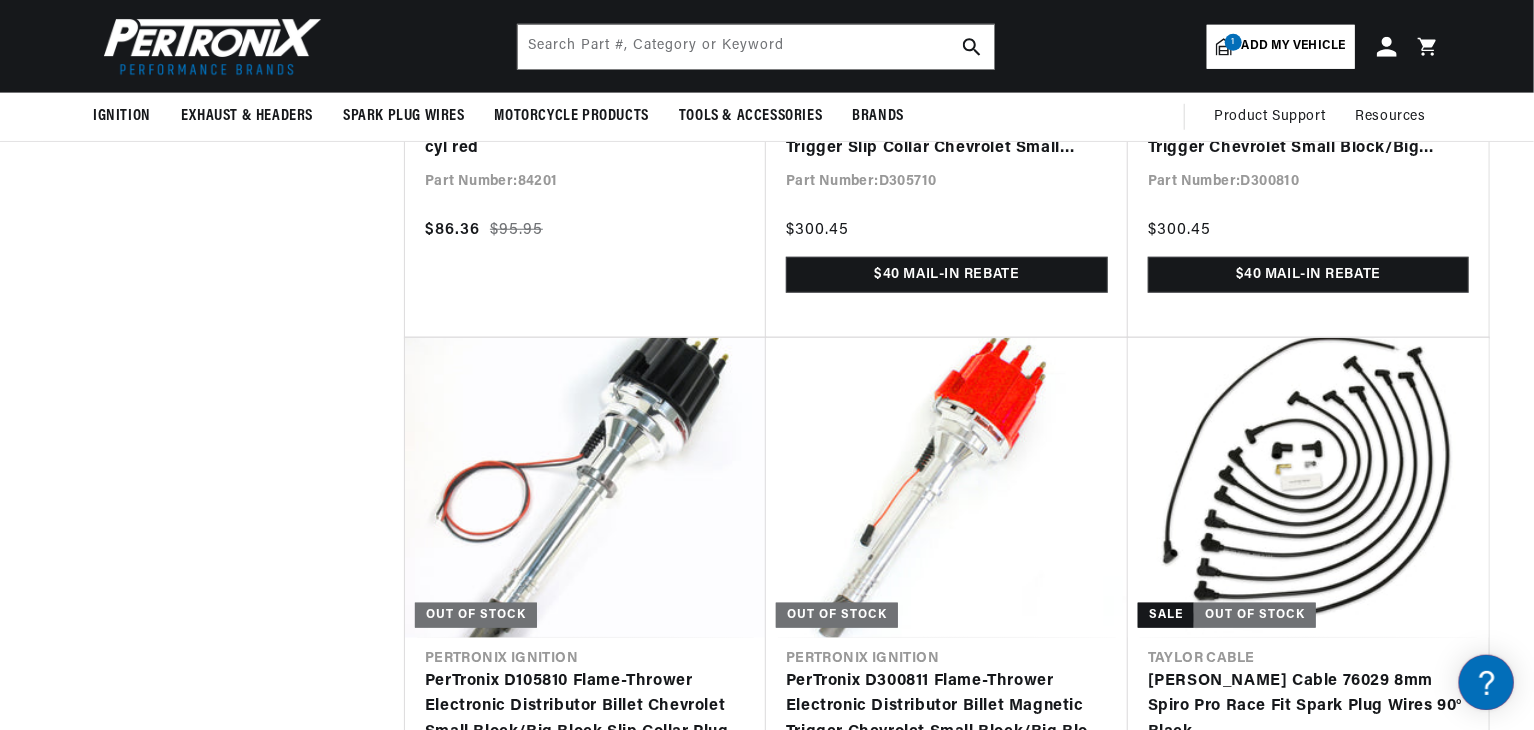 drag, startPoint x: 1532, startPoint y: 561, endPoint x: 1535, endPoint y: 507, distance: 54.08327 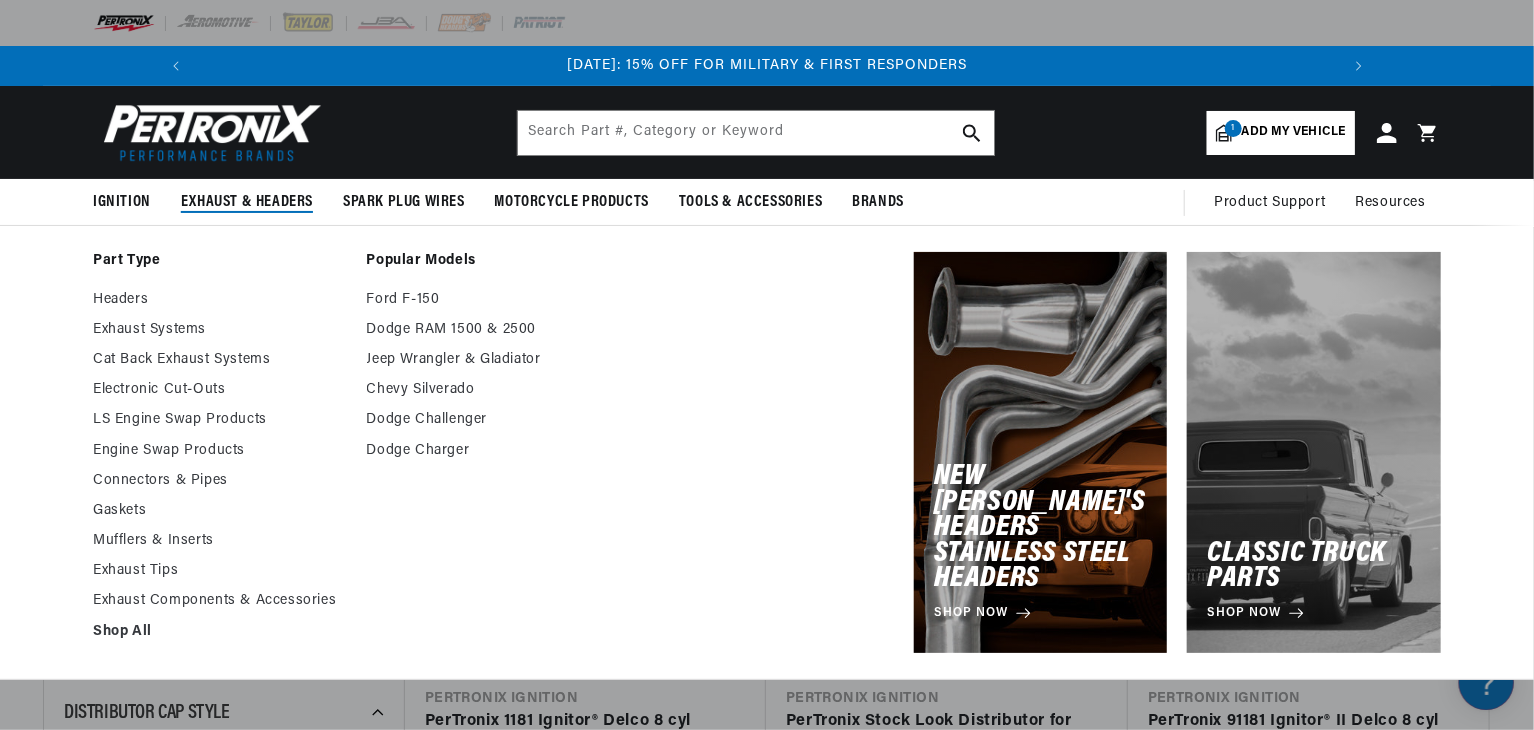 click on "Exhaust & Headers" at bounding box center (247, 202) 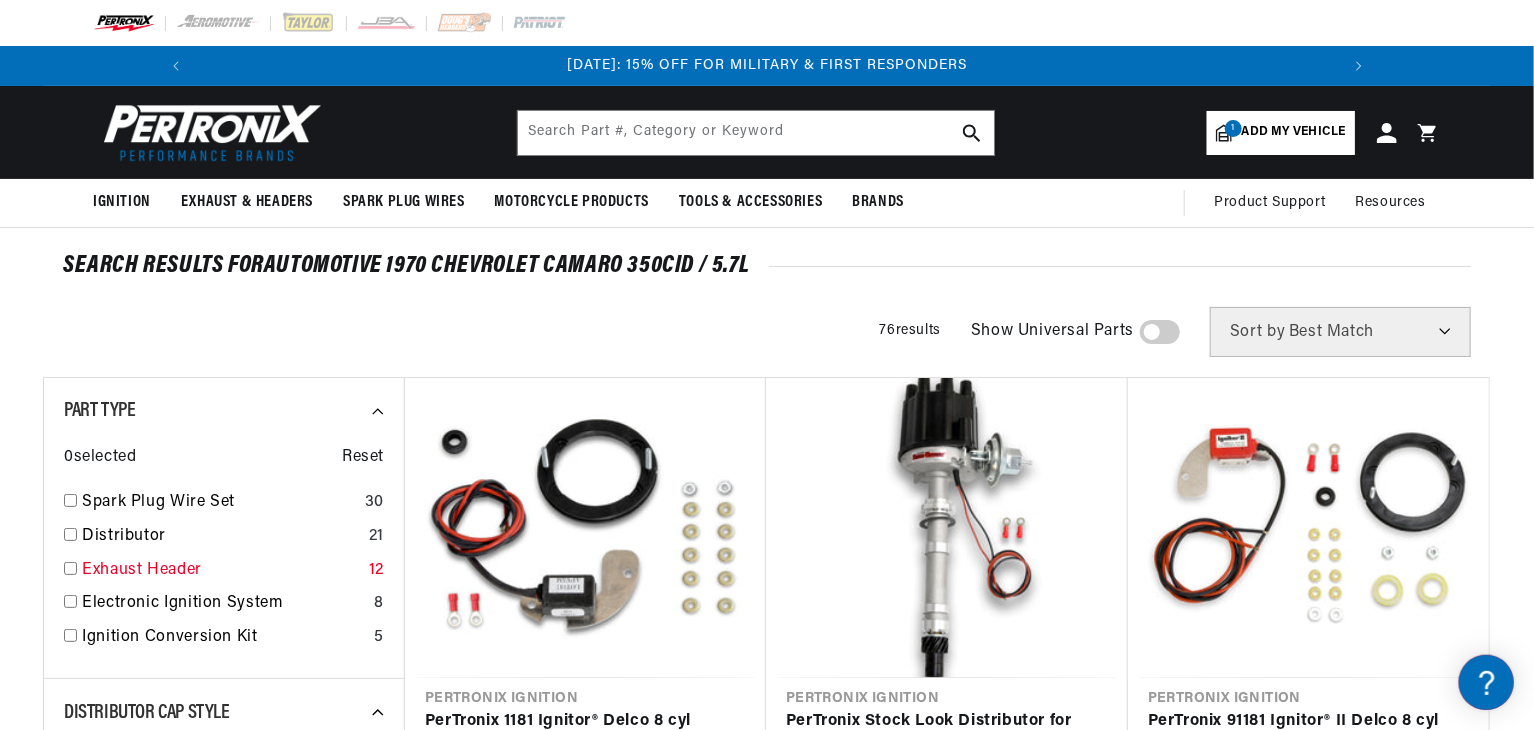 click at bounding box center [70, 568] 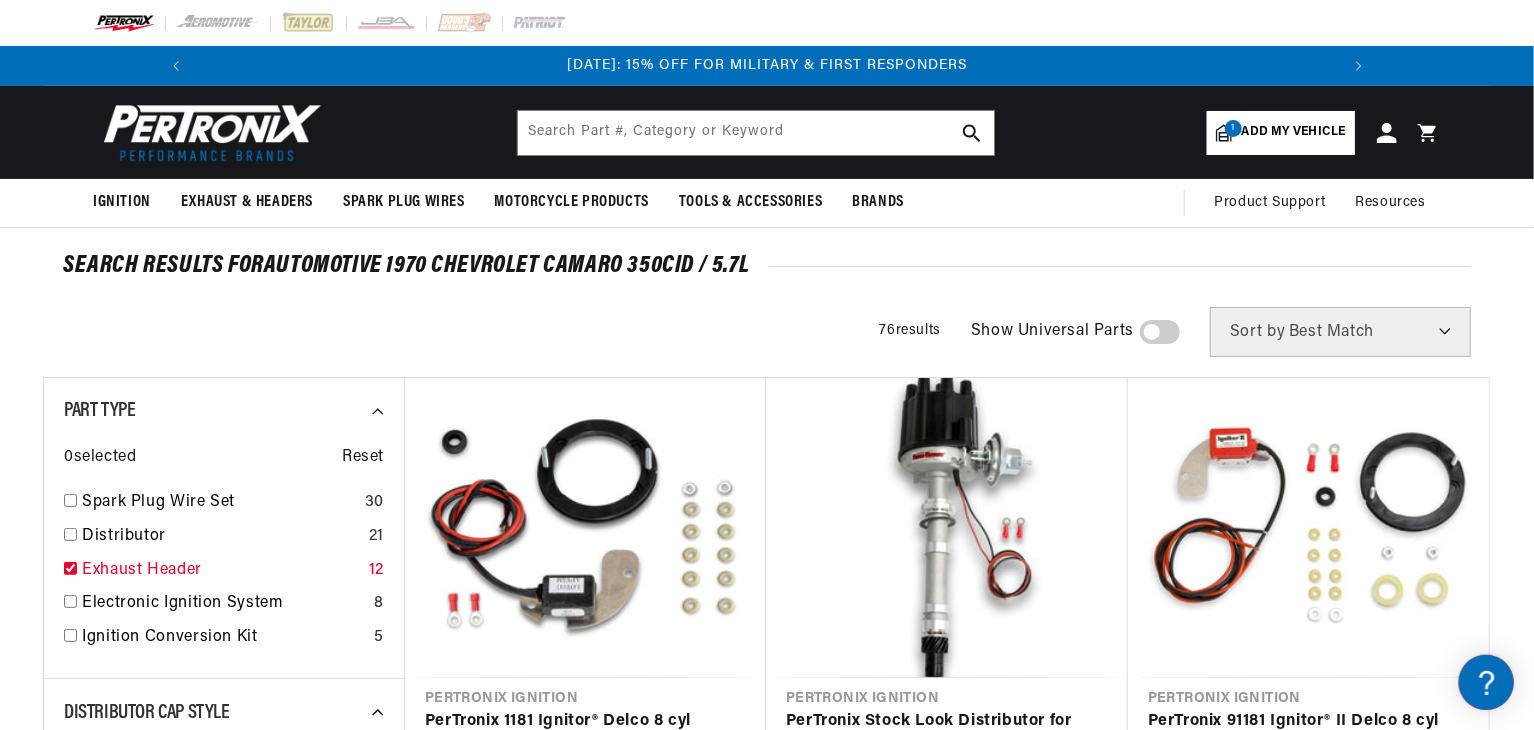 checkbox on "true" 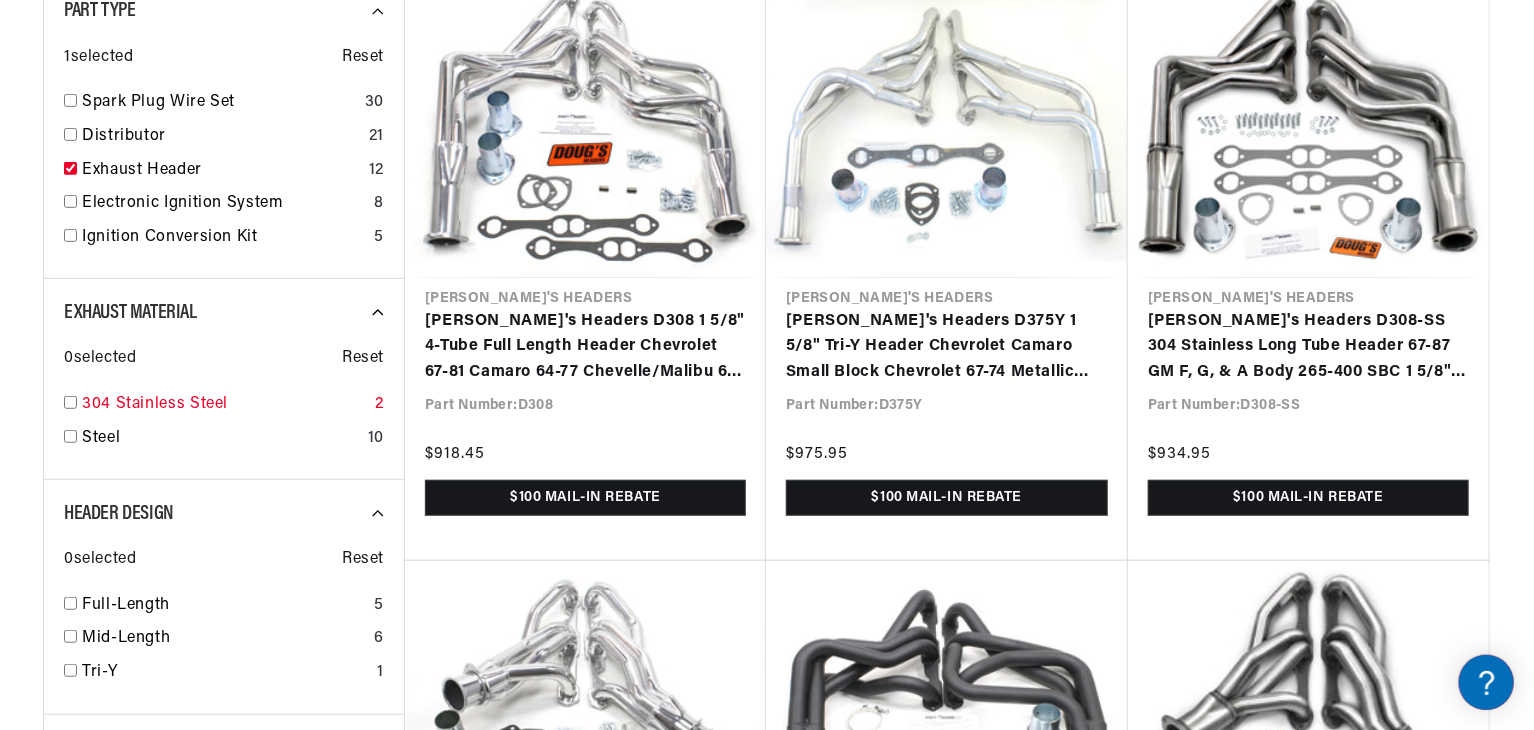 click at bounding box center (70, 402) 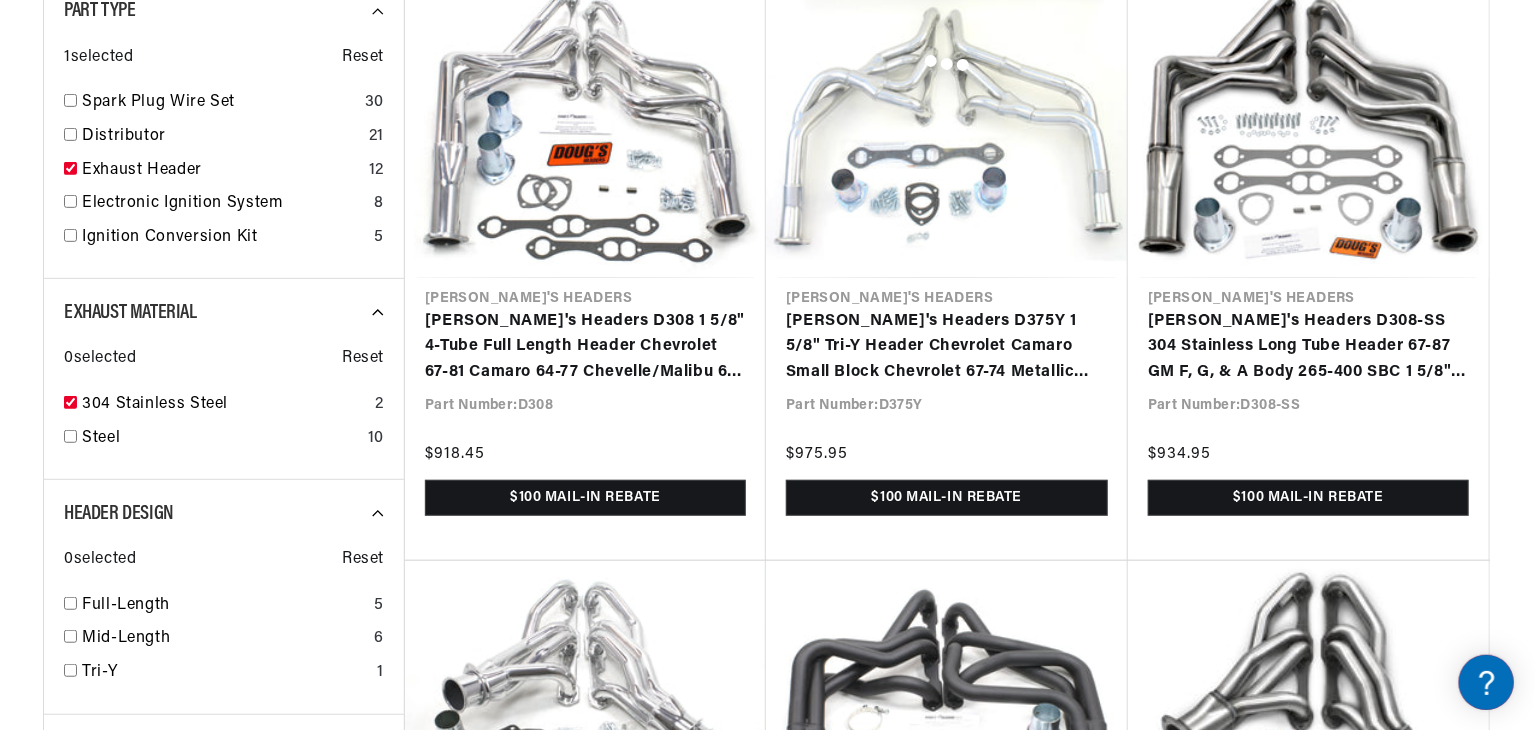 checkbox on "true" 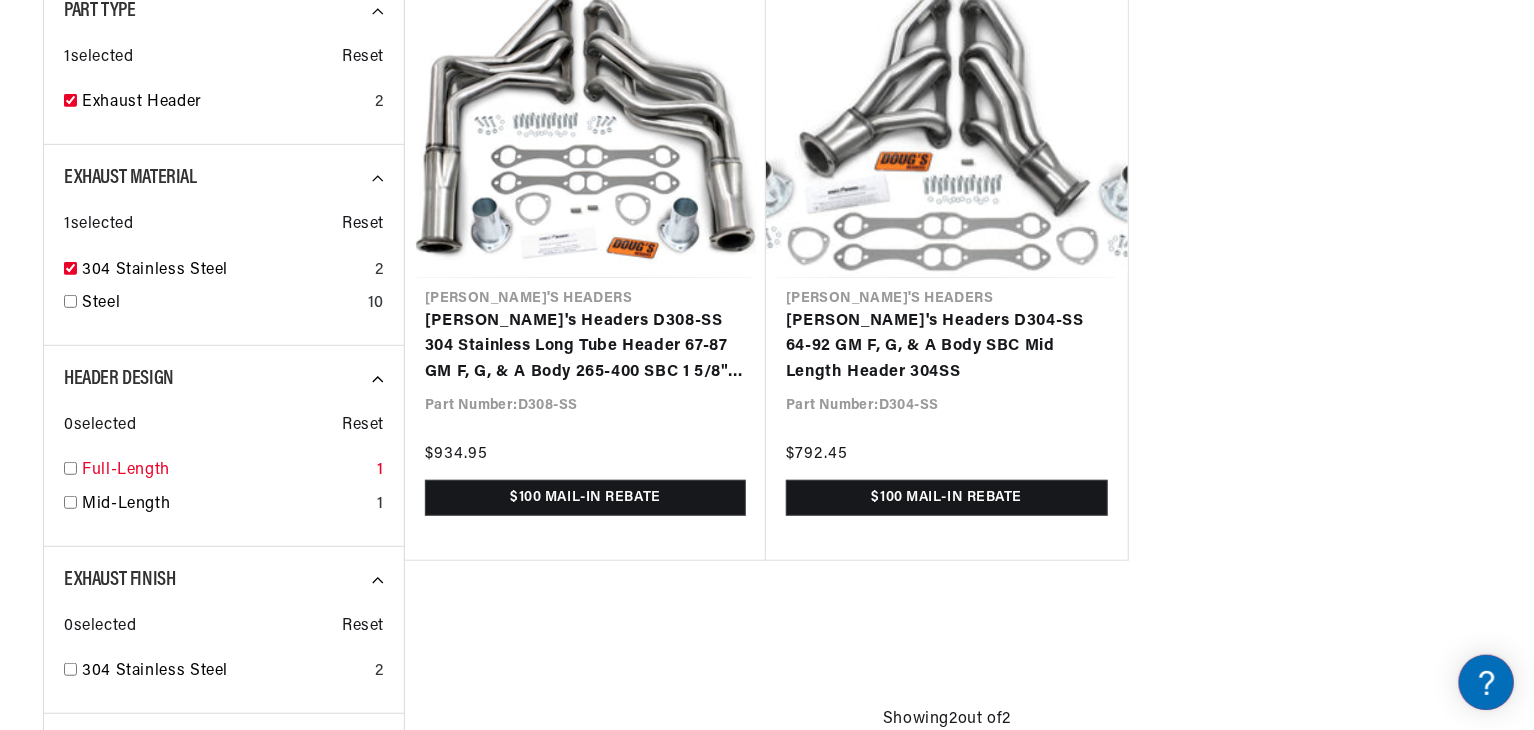 click at bounding box center (70, 468) 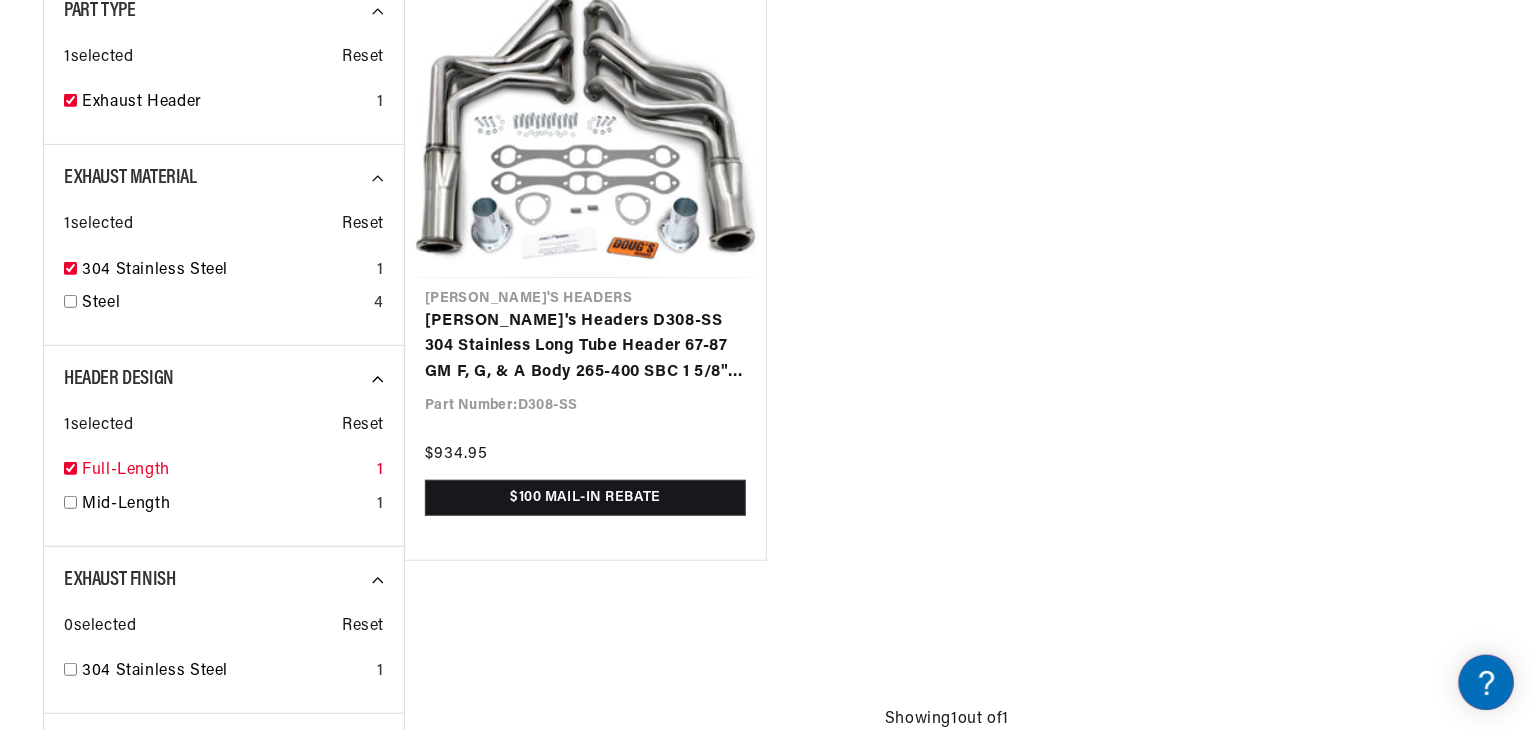 click at bounding box center [70, 468] 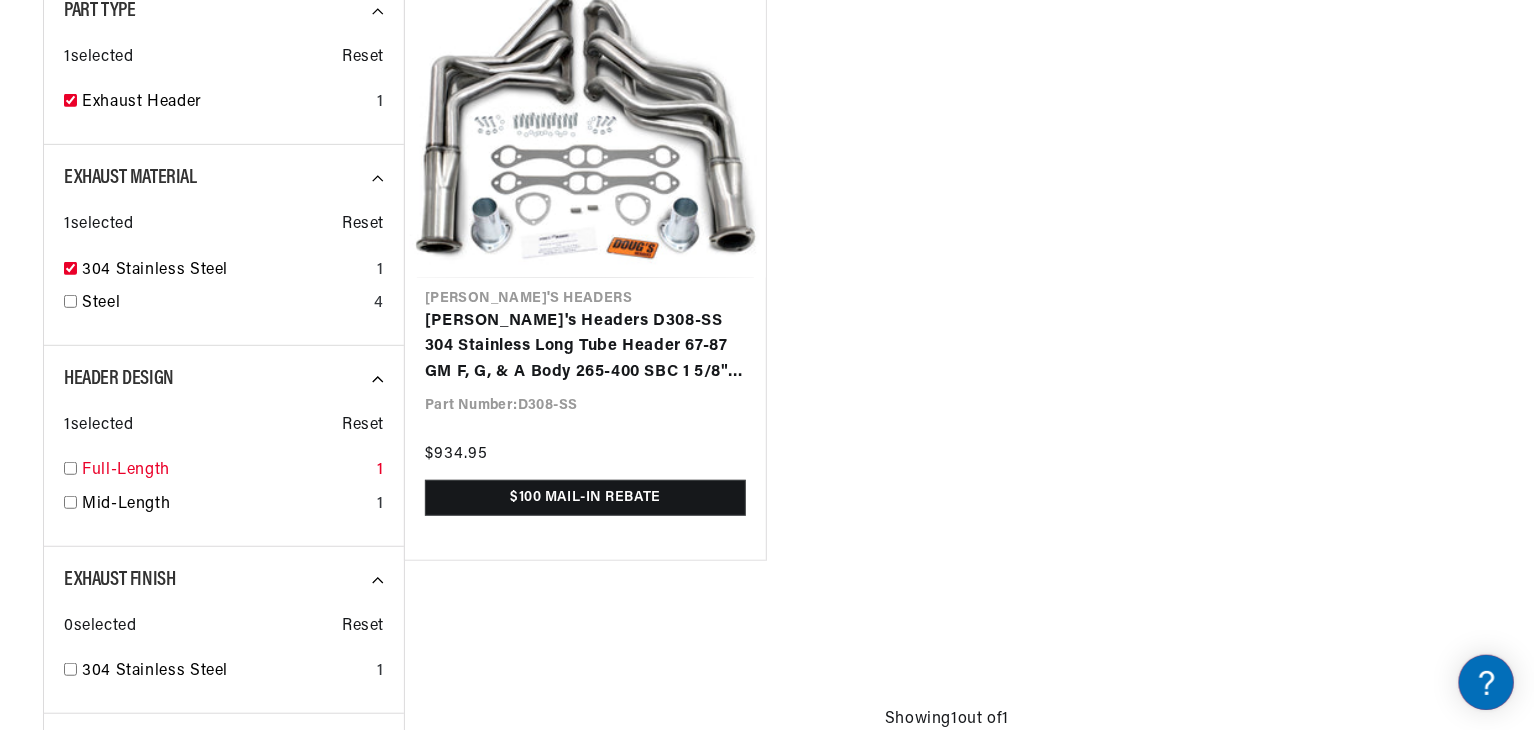 checkbox on "false" 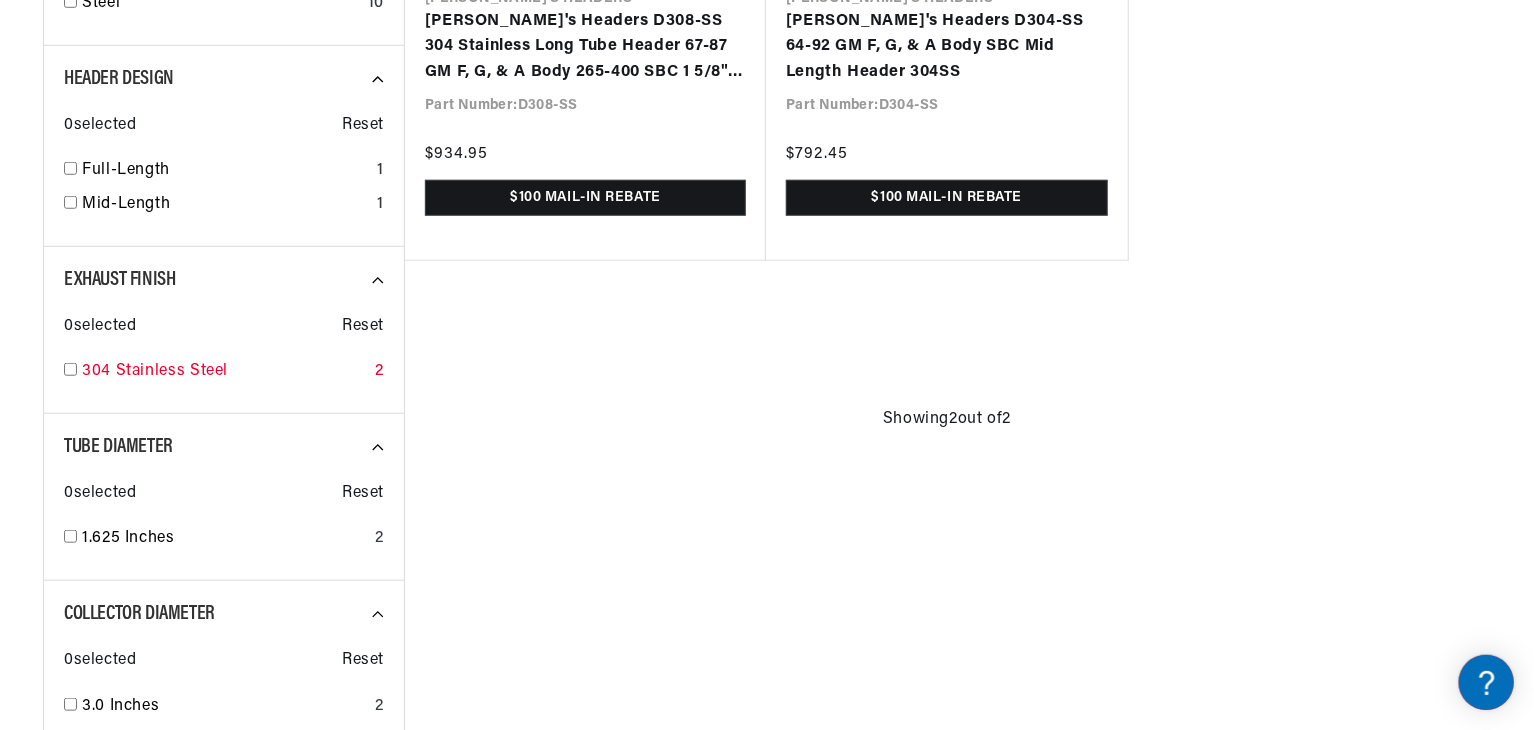 click at bounding box center [70, 369] 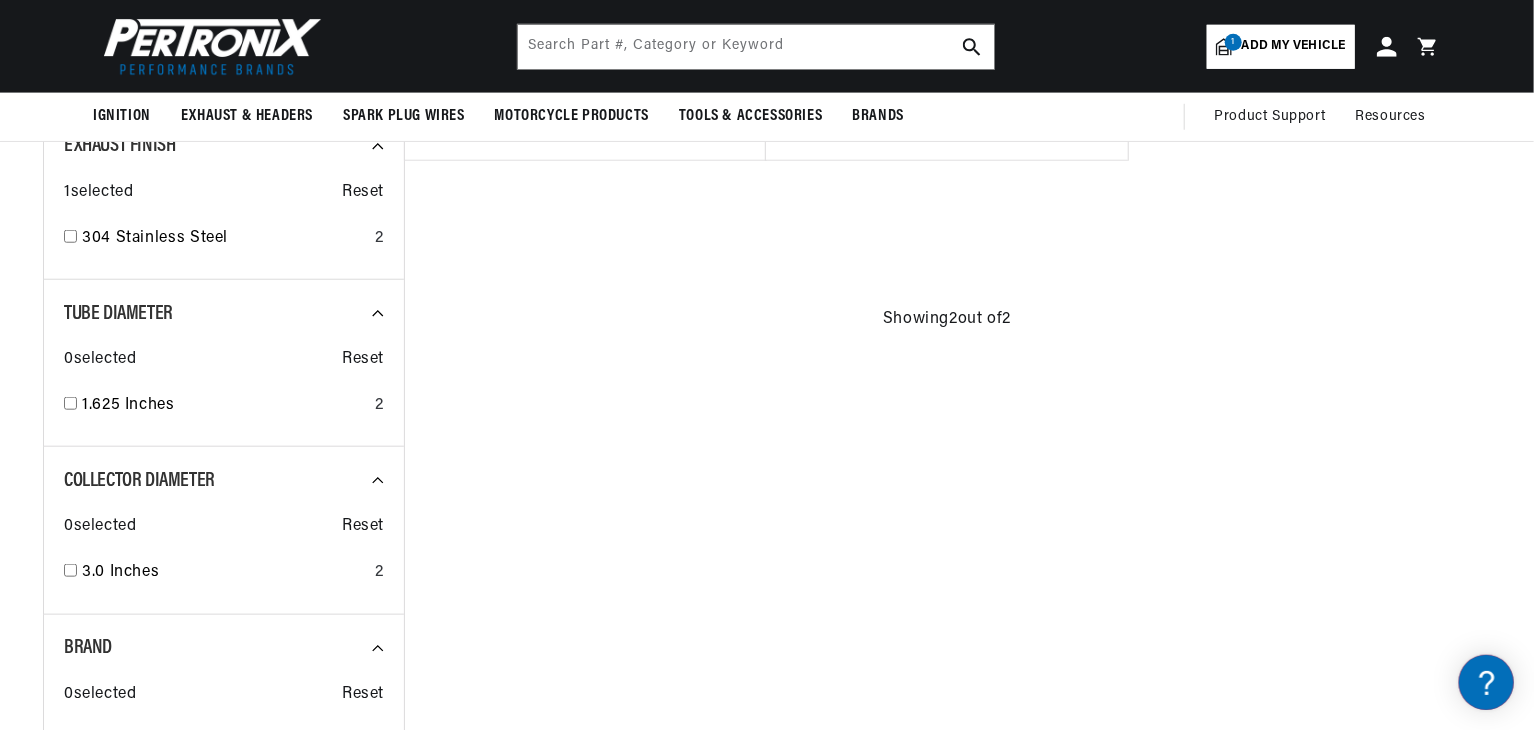 checkbox on "false" 